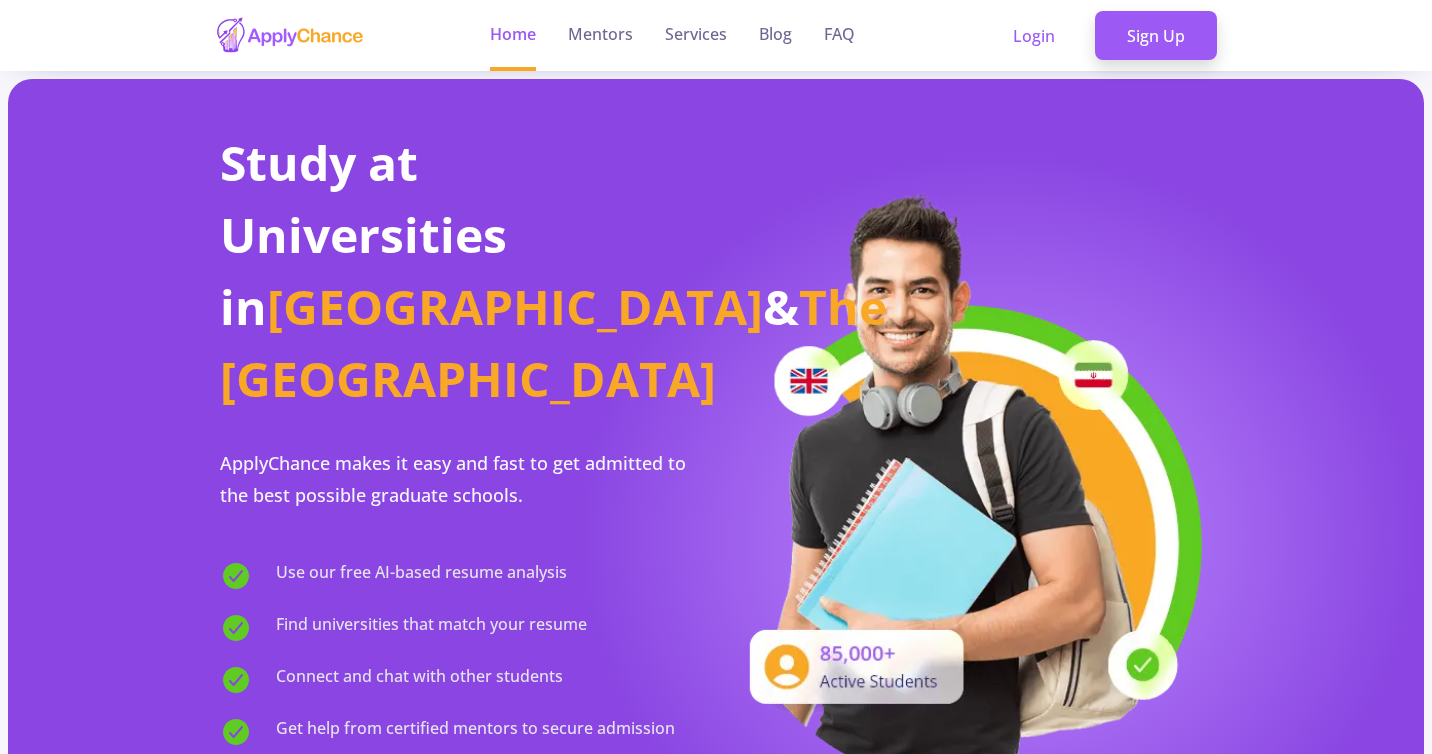 scroll, scrollTop: 0, scrollLeft: 0, axis: both 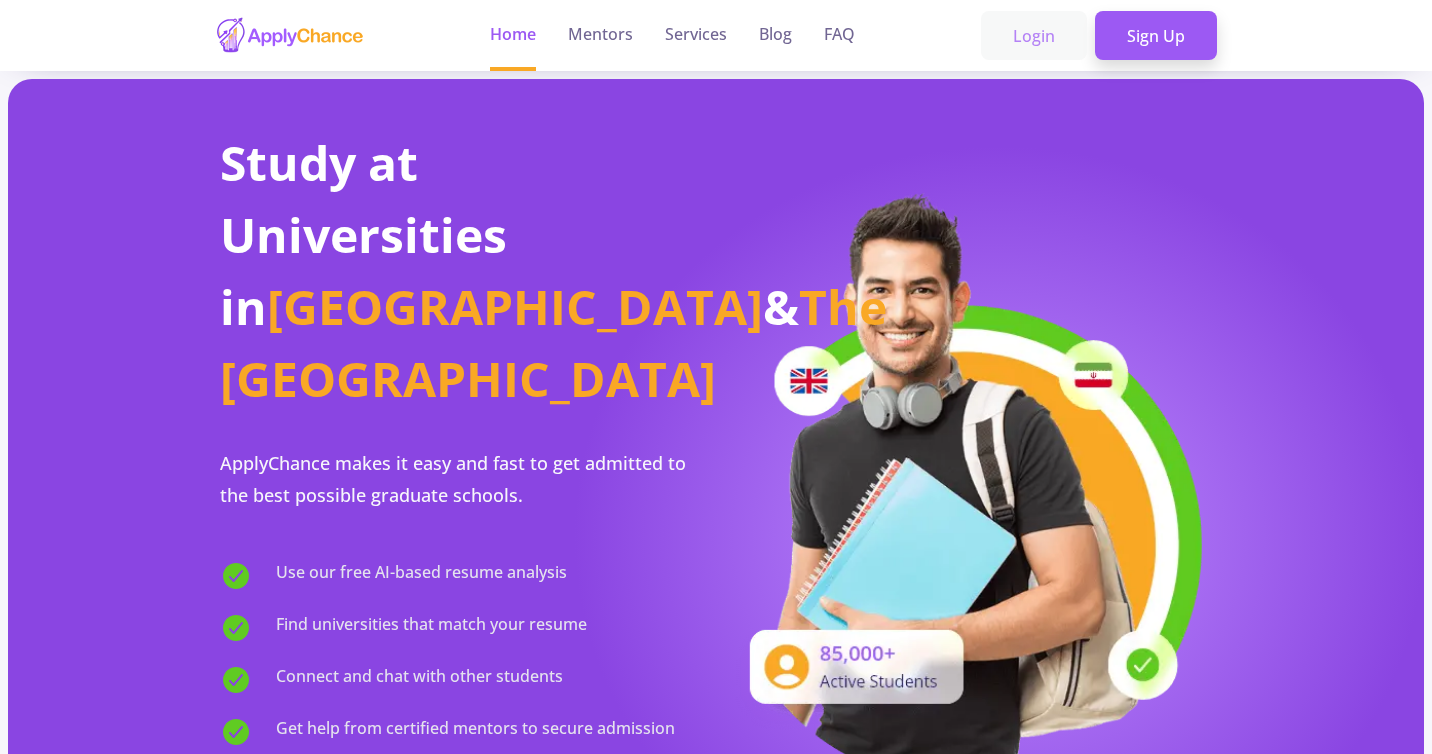 click on "Login" 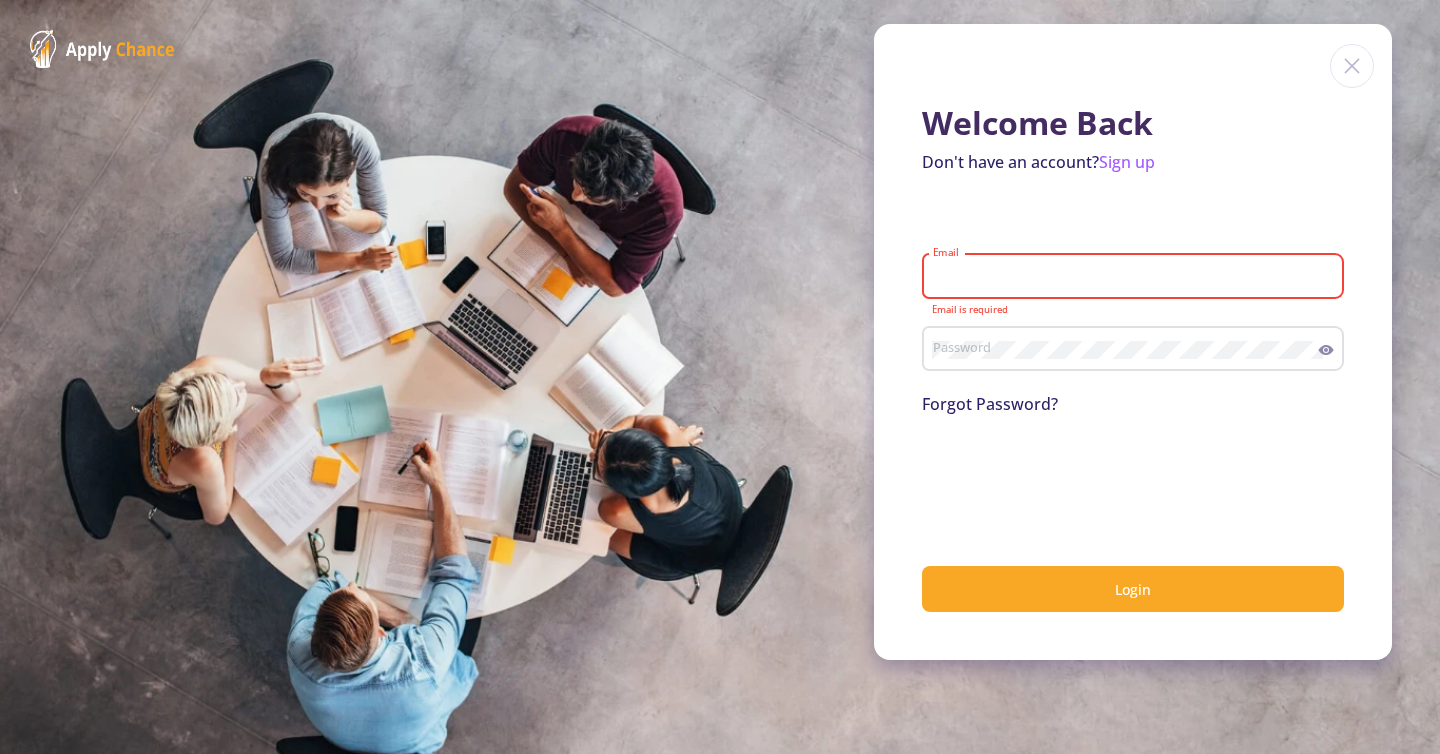click on "Email" 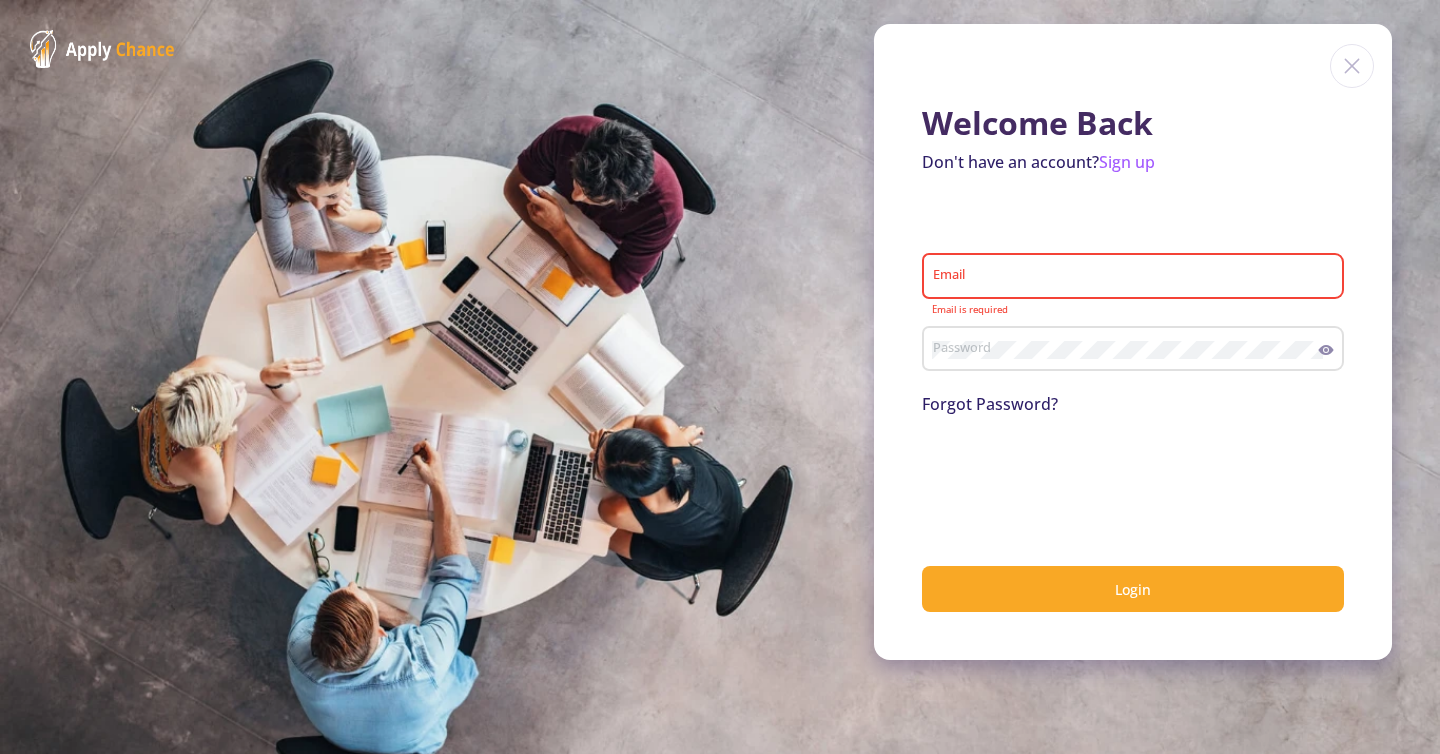 click on "Email" 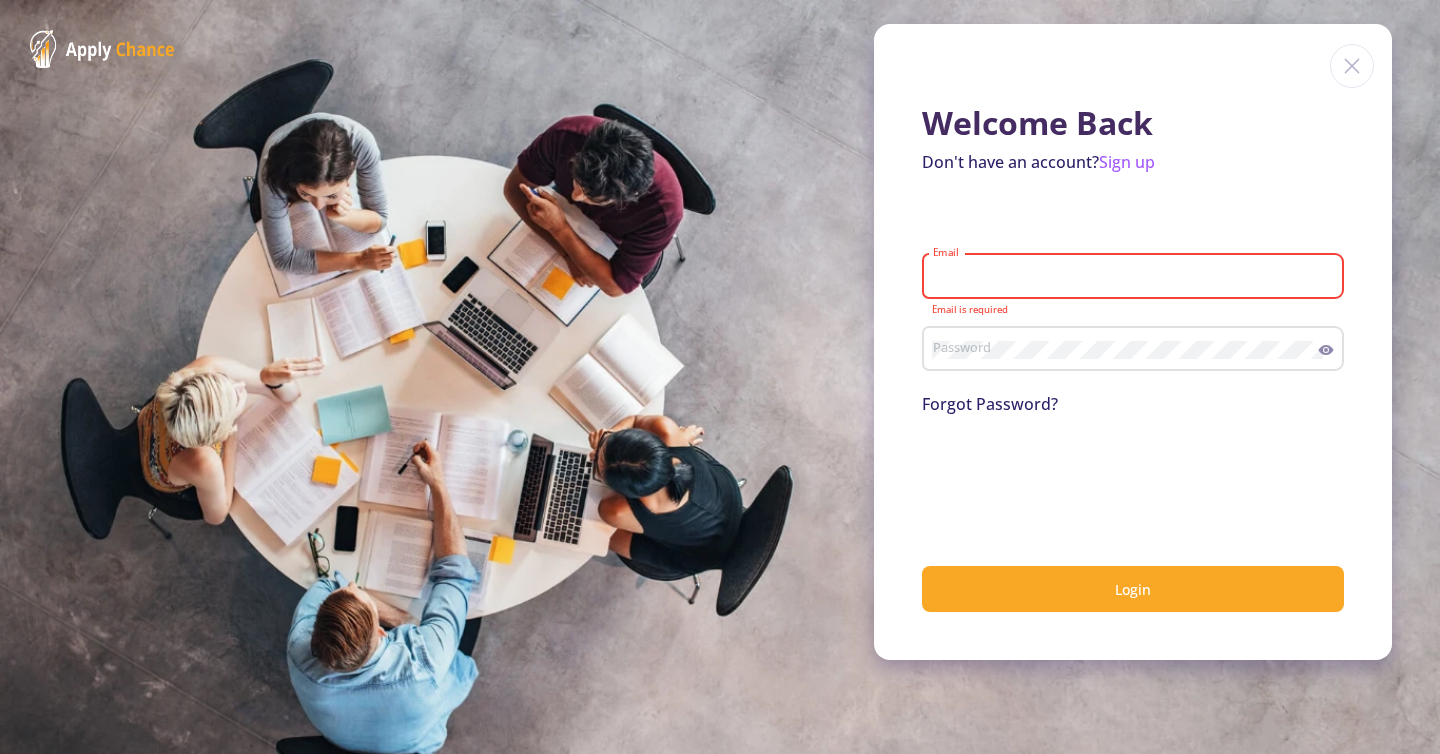 click on "Email" at bounding box center [1136, 277] 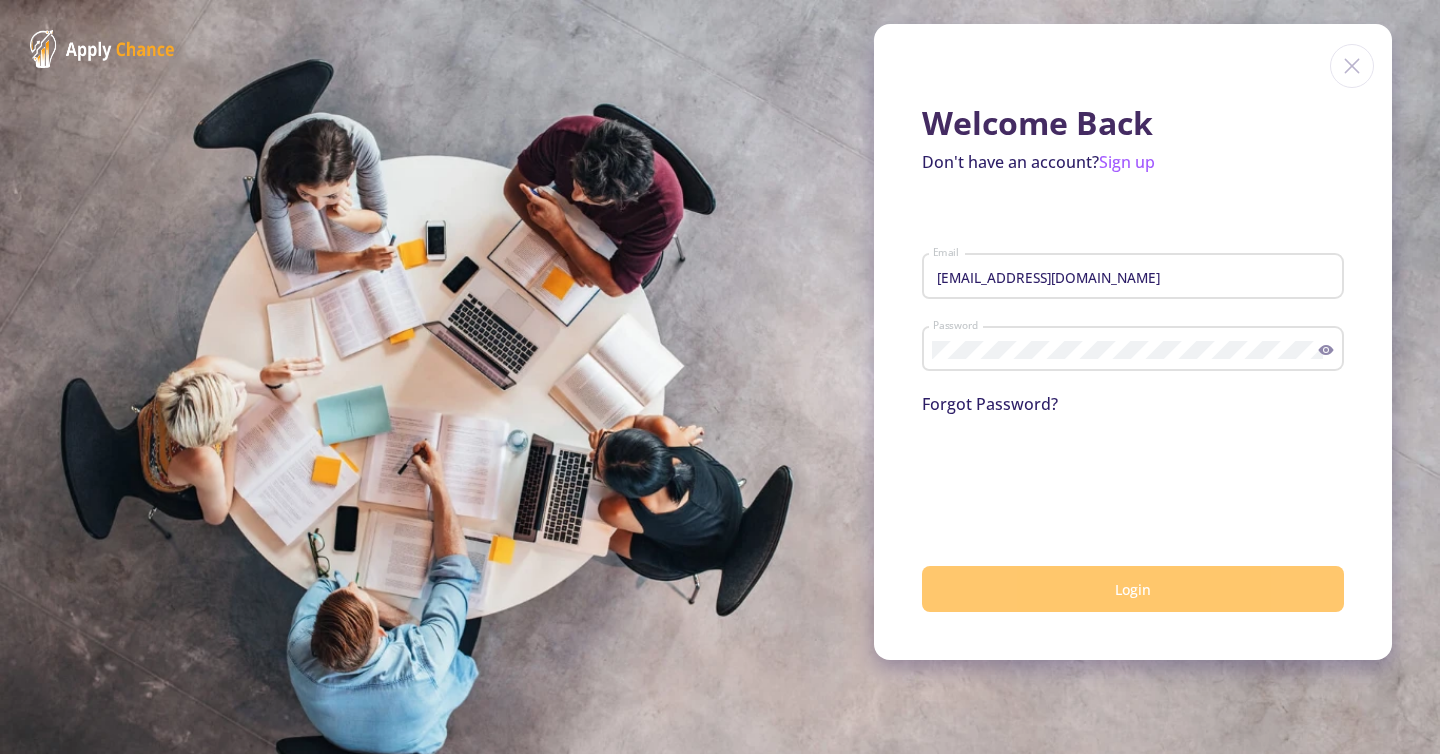 click on "Login" 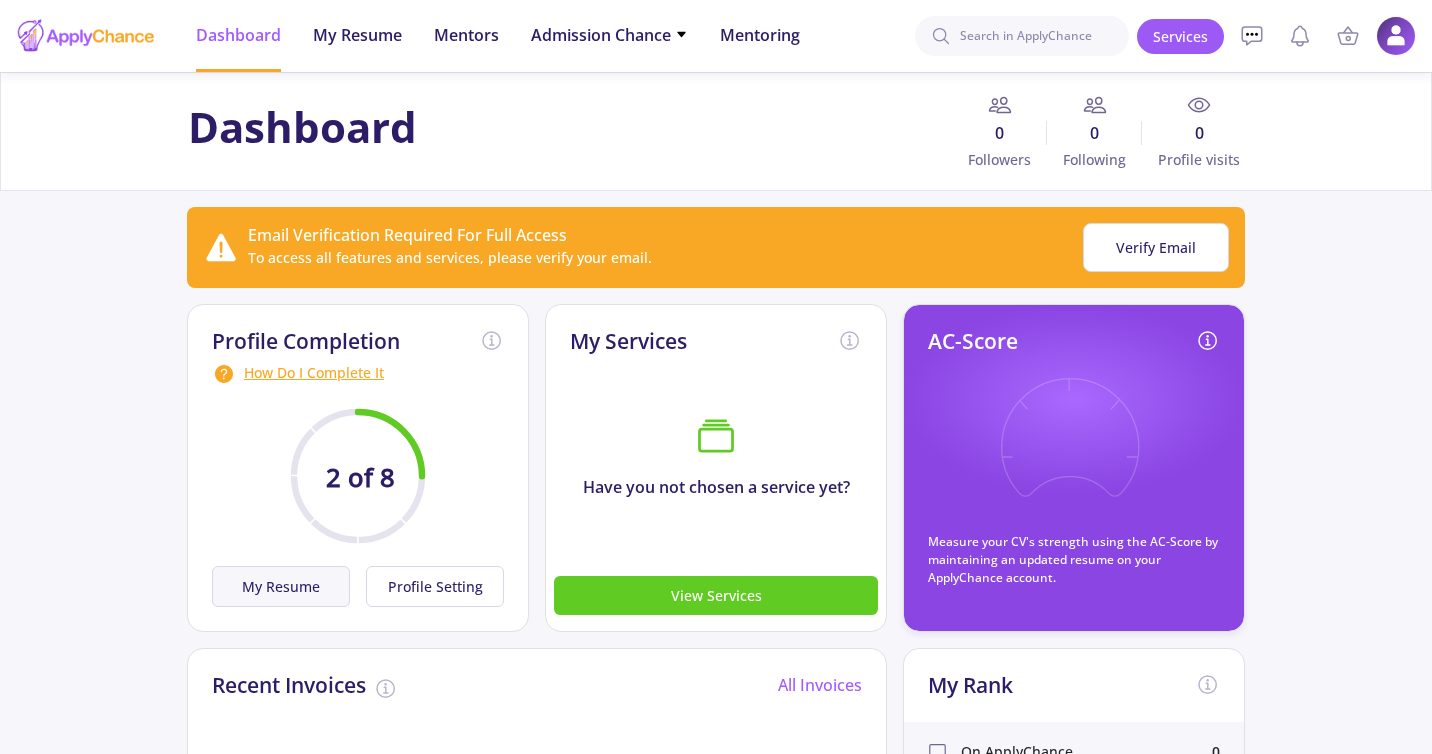click on "My Resume" 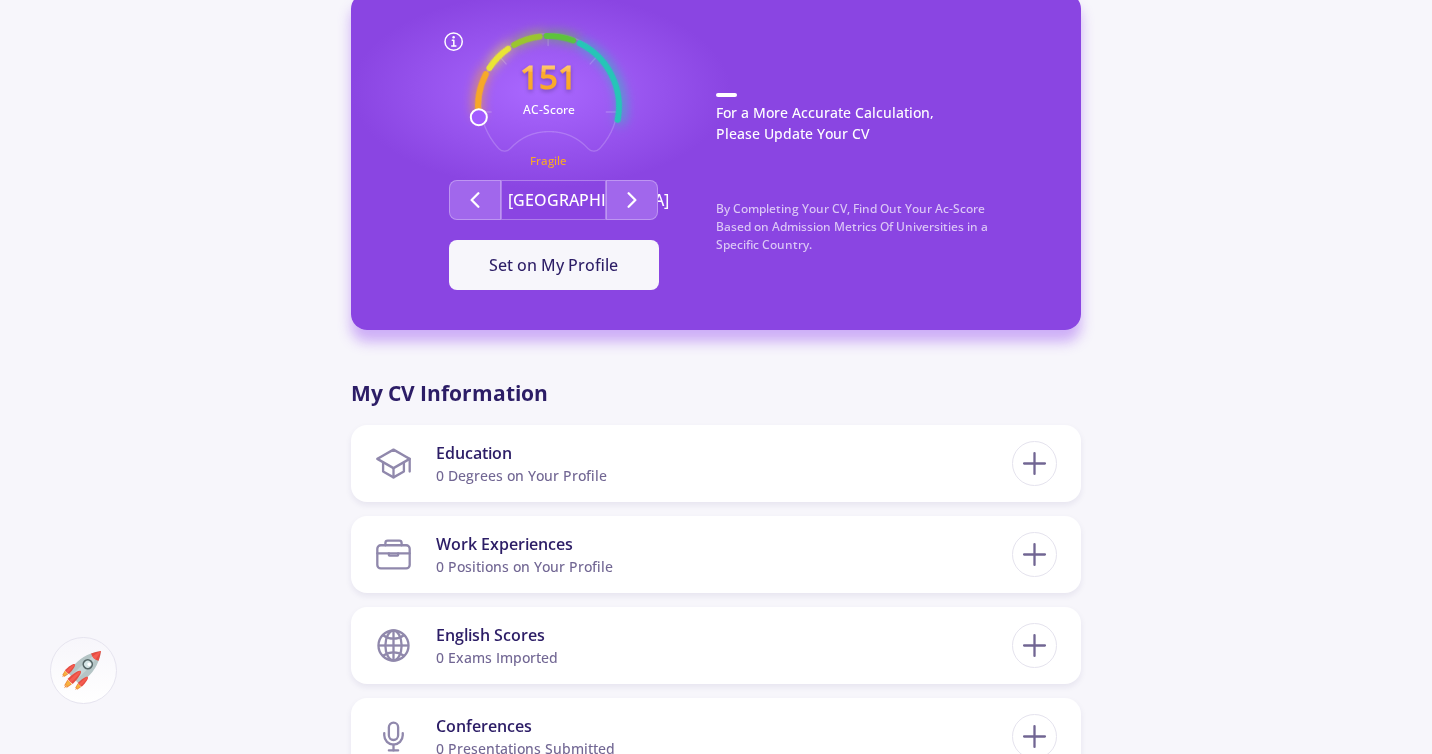 scroll, scrollTop: 594, scrollLeft: 0, axis: vertical 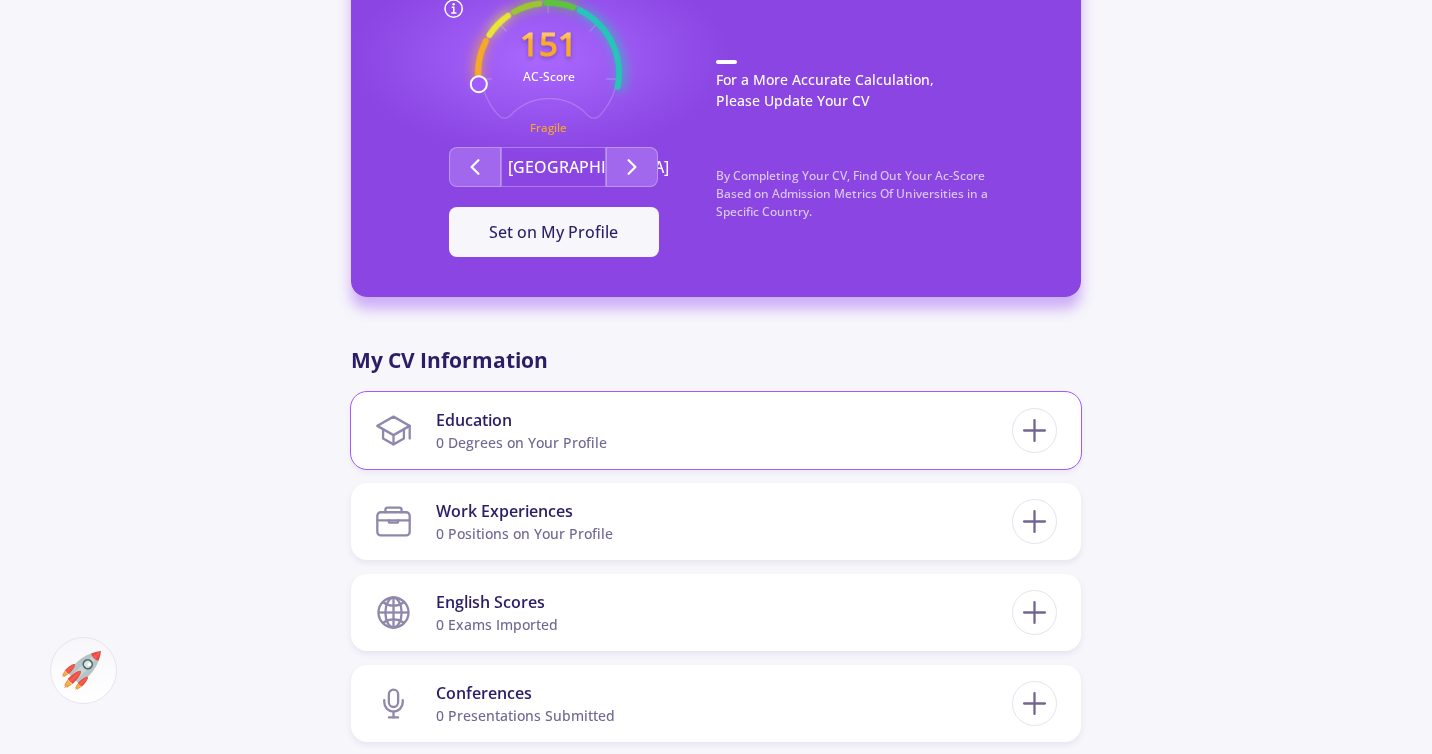 click on "Education 0 Degrees on Your Profile" at bounding box center (693, 430) 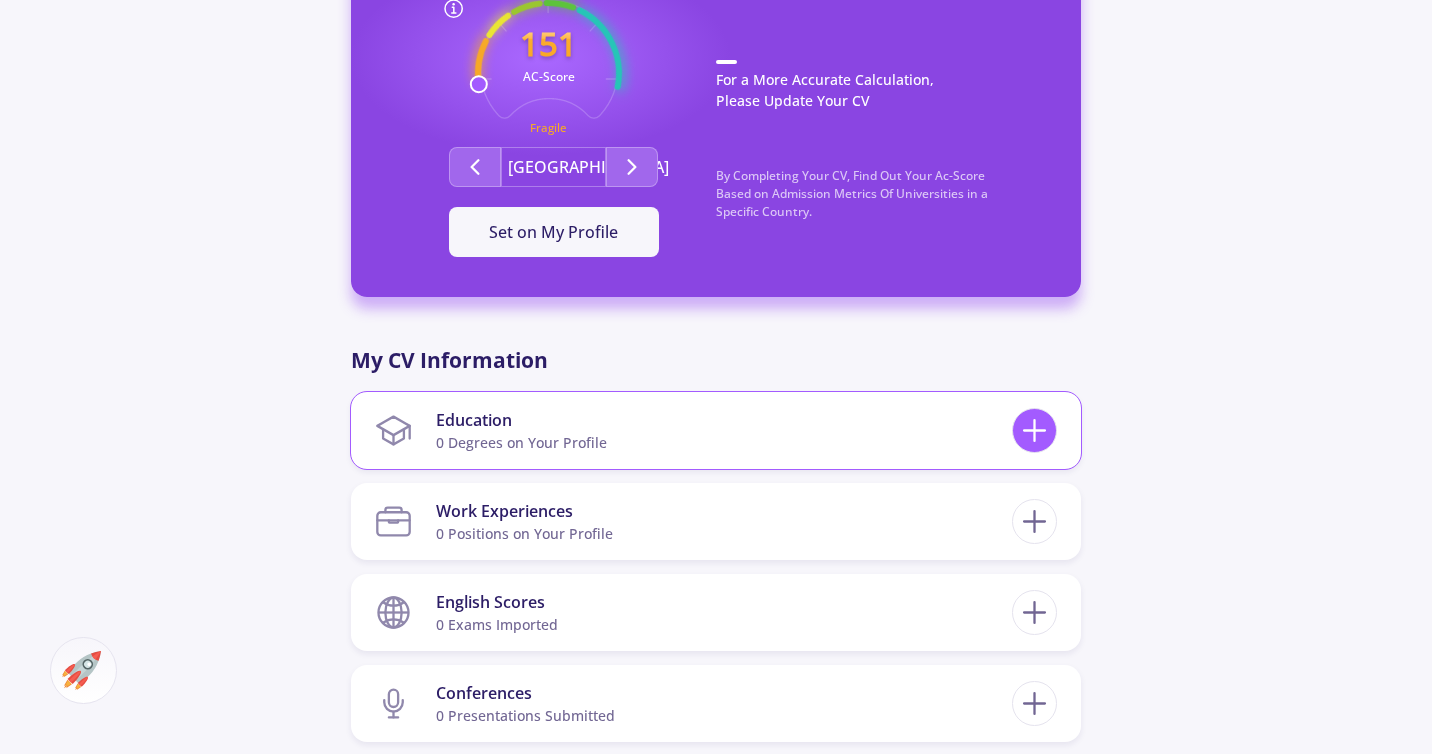 click 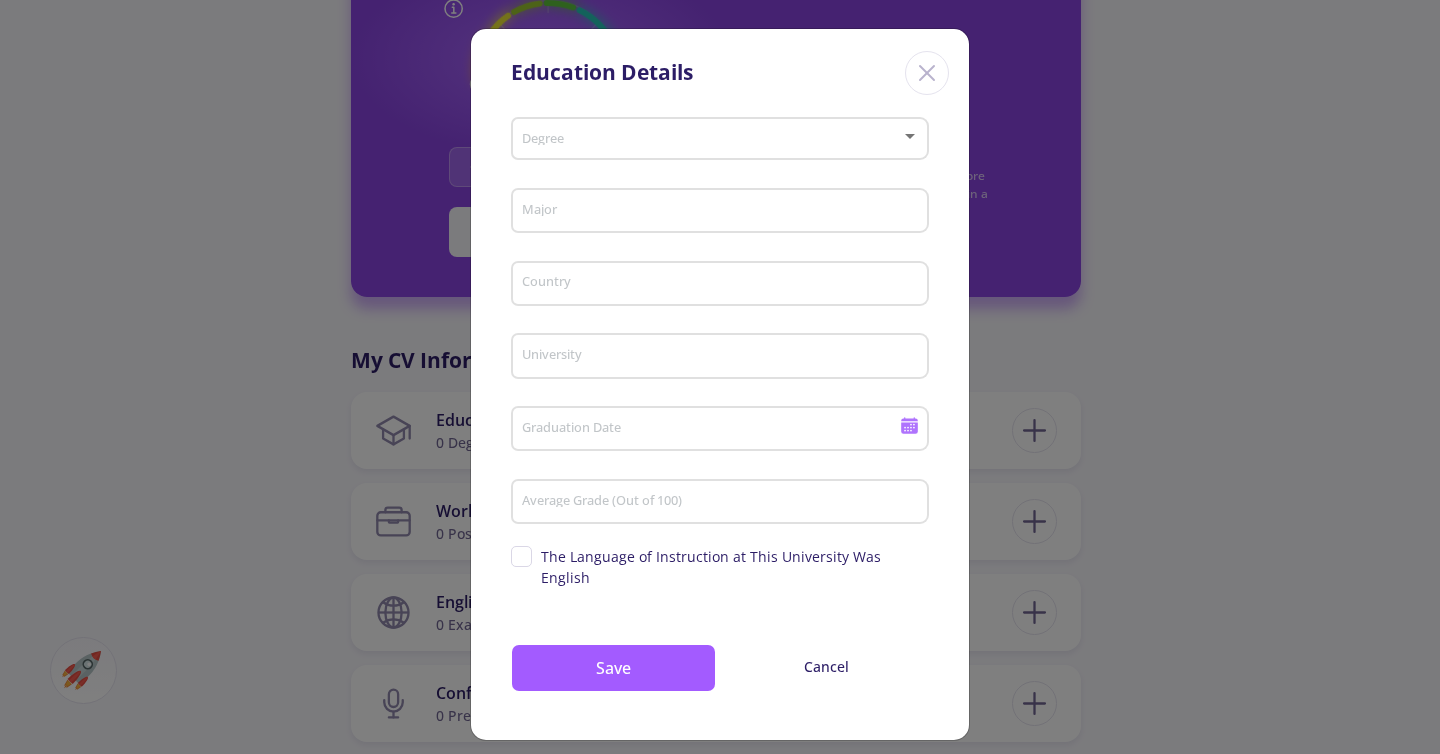 click on "Degree" at bounding box center [720, 135] 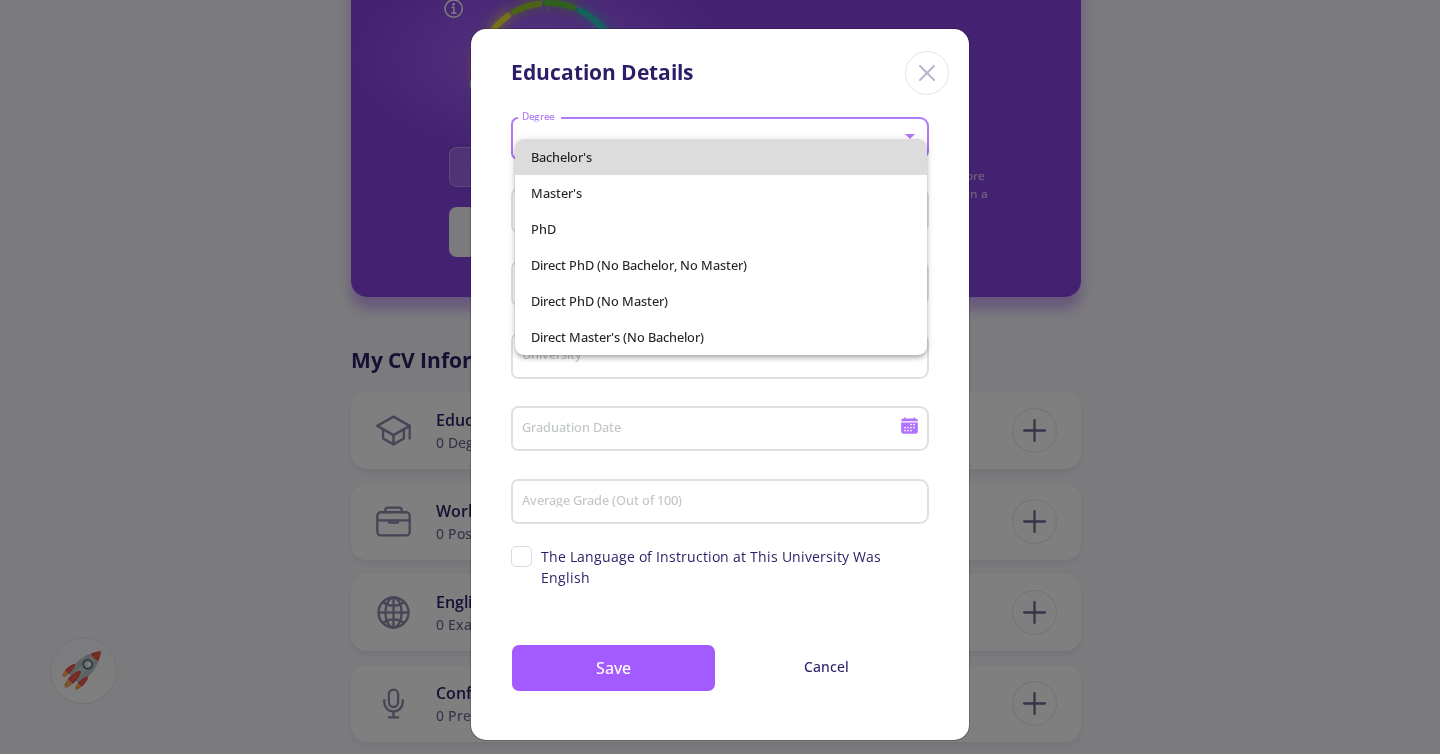 click on "Bachelor's" at bounding box center [721, 157] 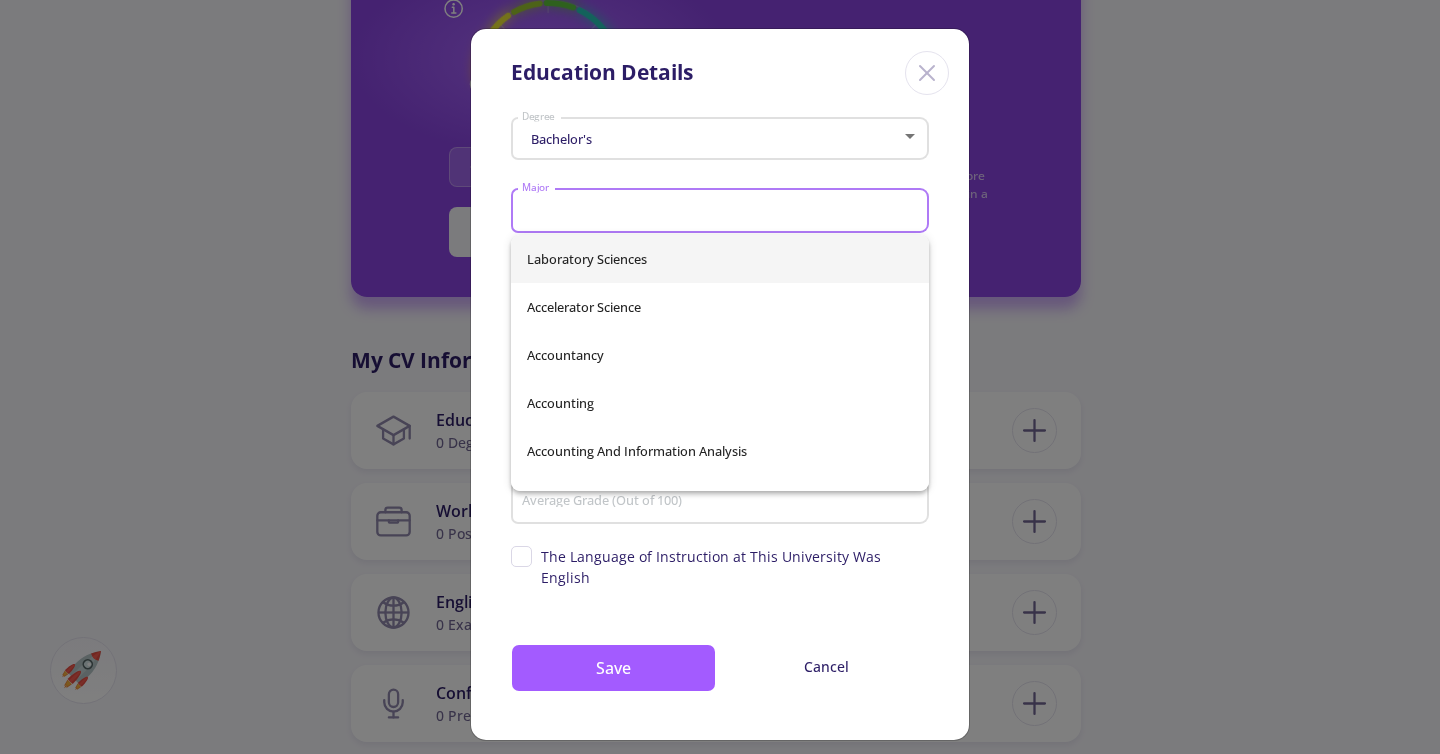 click on "Major" at bounding box center [723, 212] 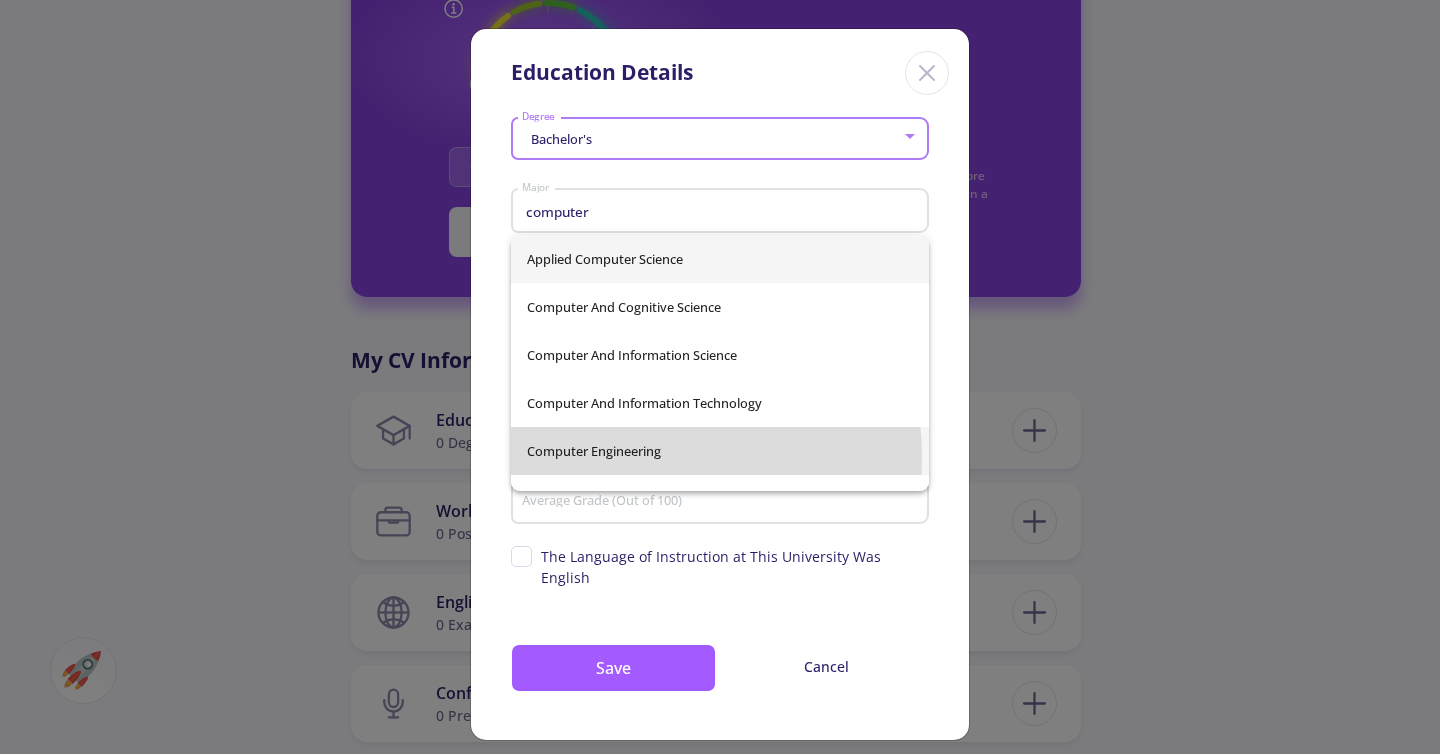 click on "Computer Engineering" at bounding box center (720, 451) 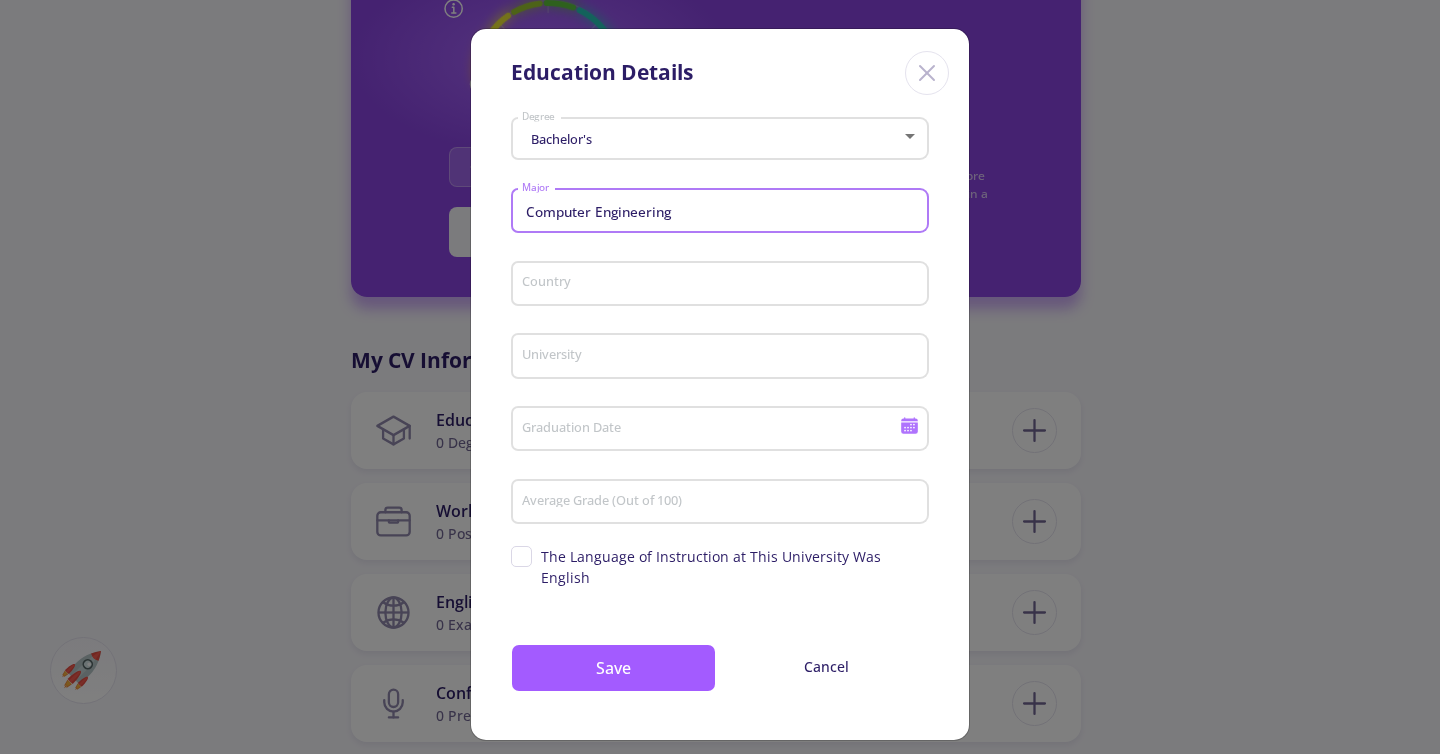 click on "Country" 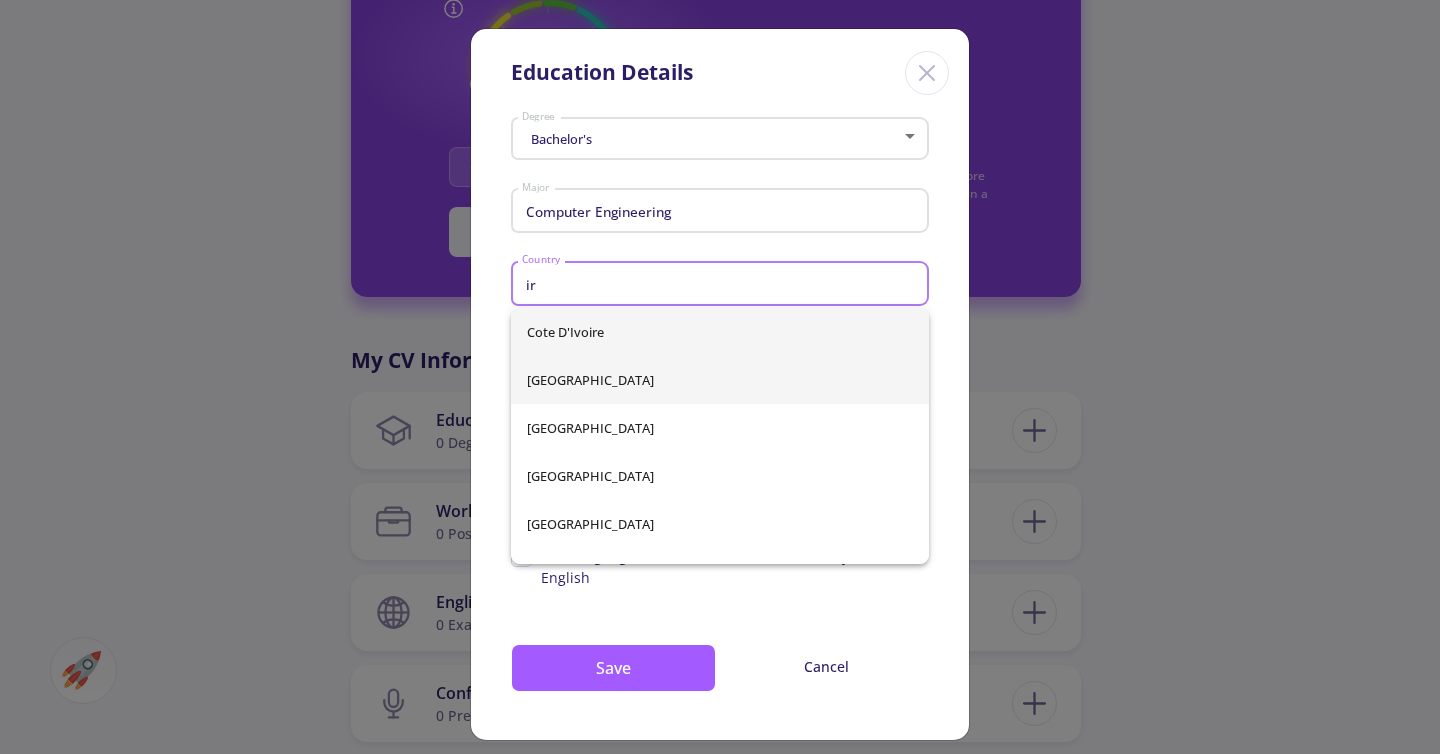 click on "[GEOGRAPHIC_DATA]" at bounding box center (720, 380) 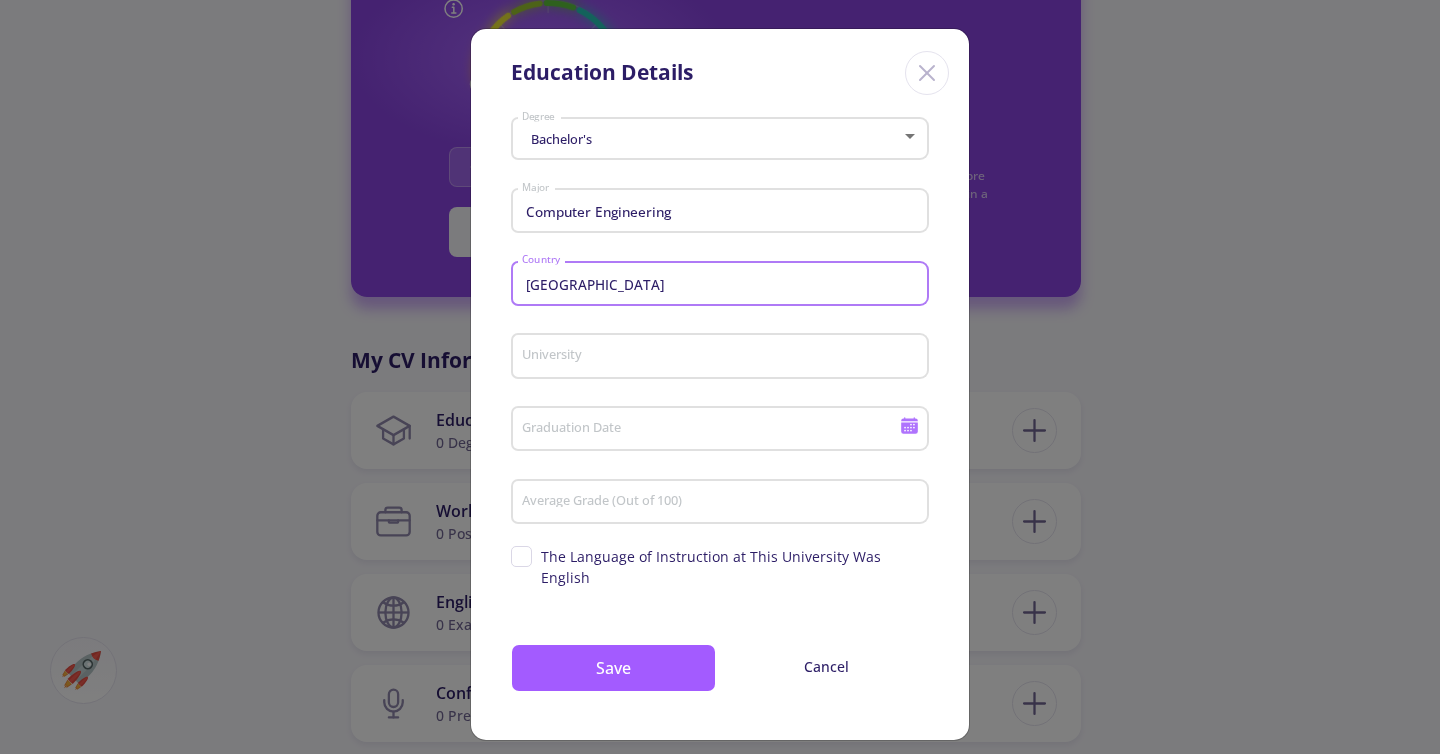 click on "University" 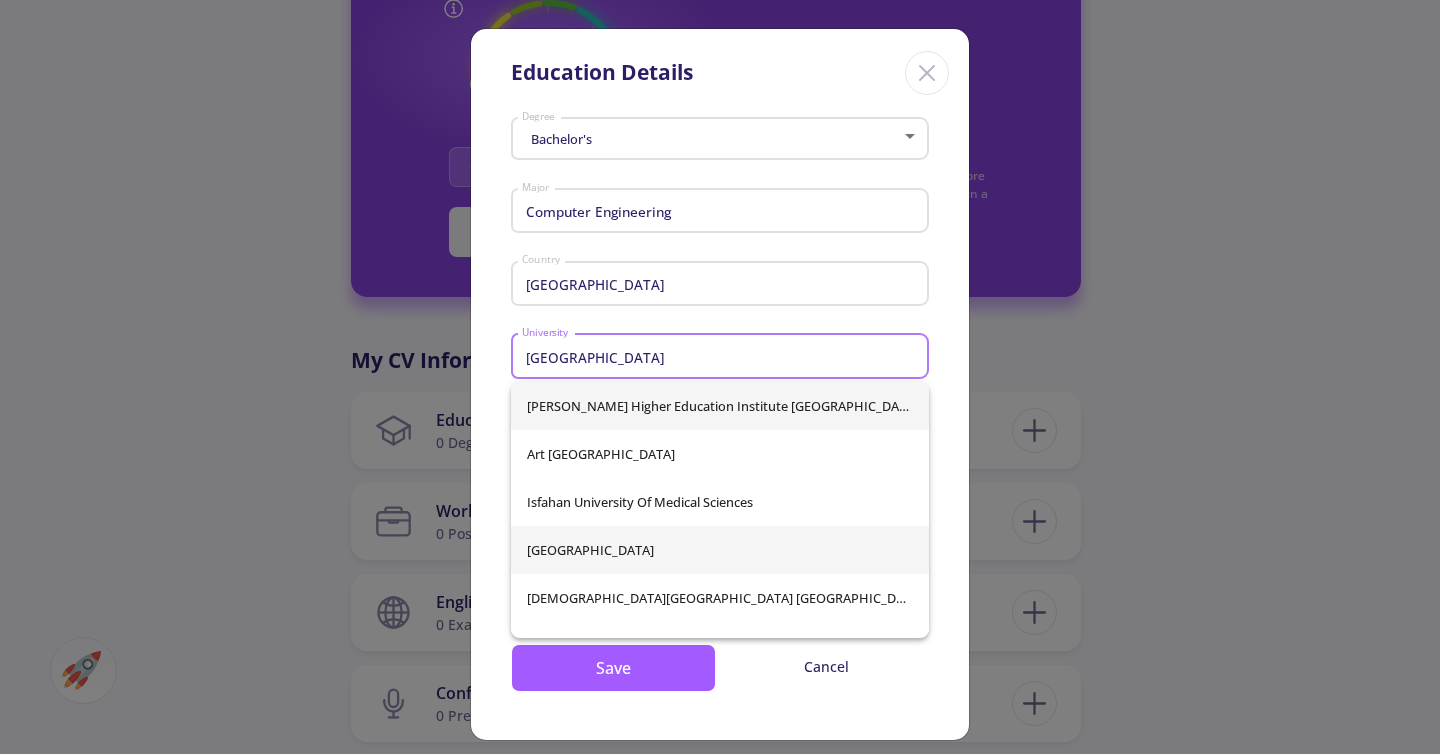 type on "[GEOGRAPHIC_DATA]" 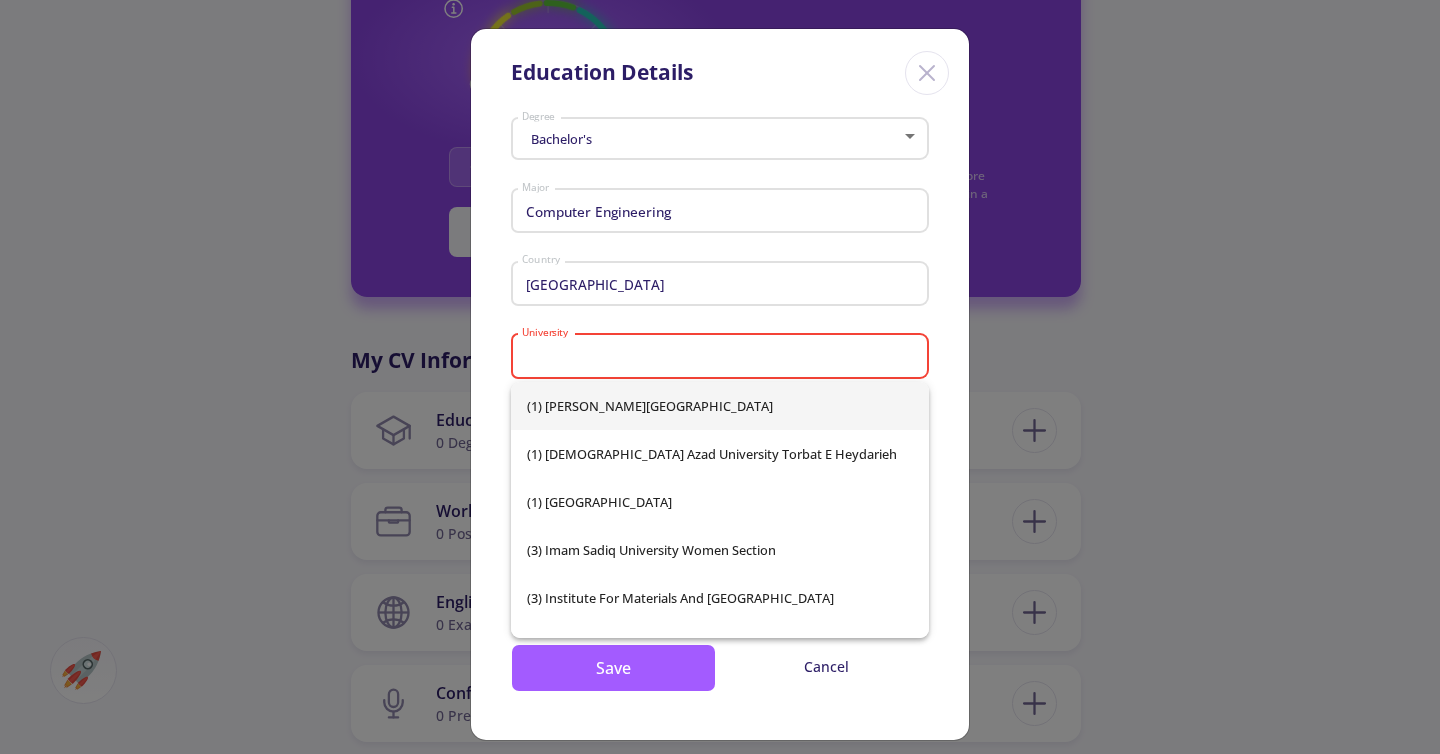 click on "University" at bounding box center [723, 357] 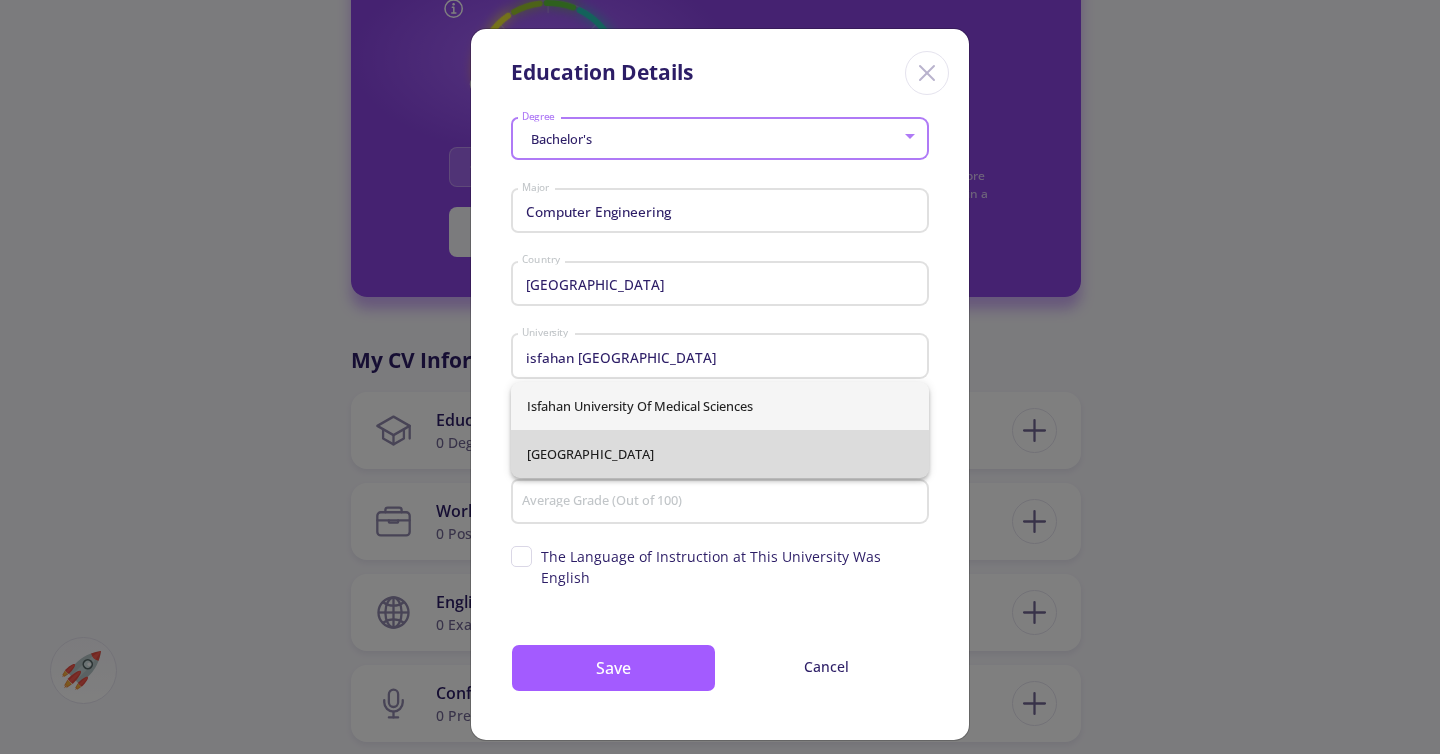click on "[GEOGRAPHIC_DATA]" at bounding box center [720, 454] 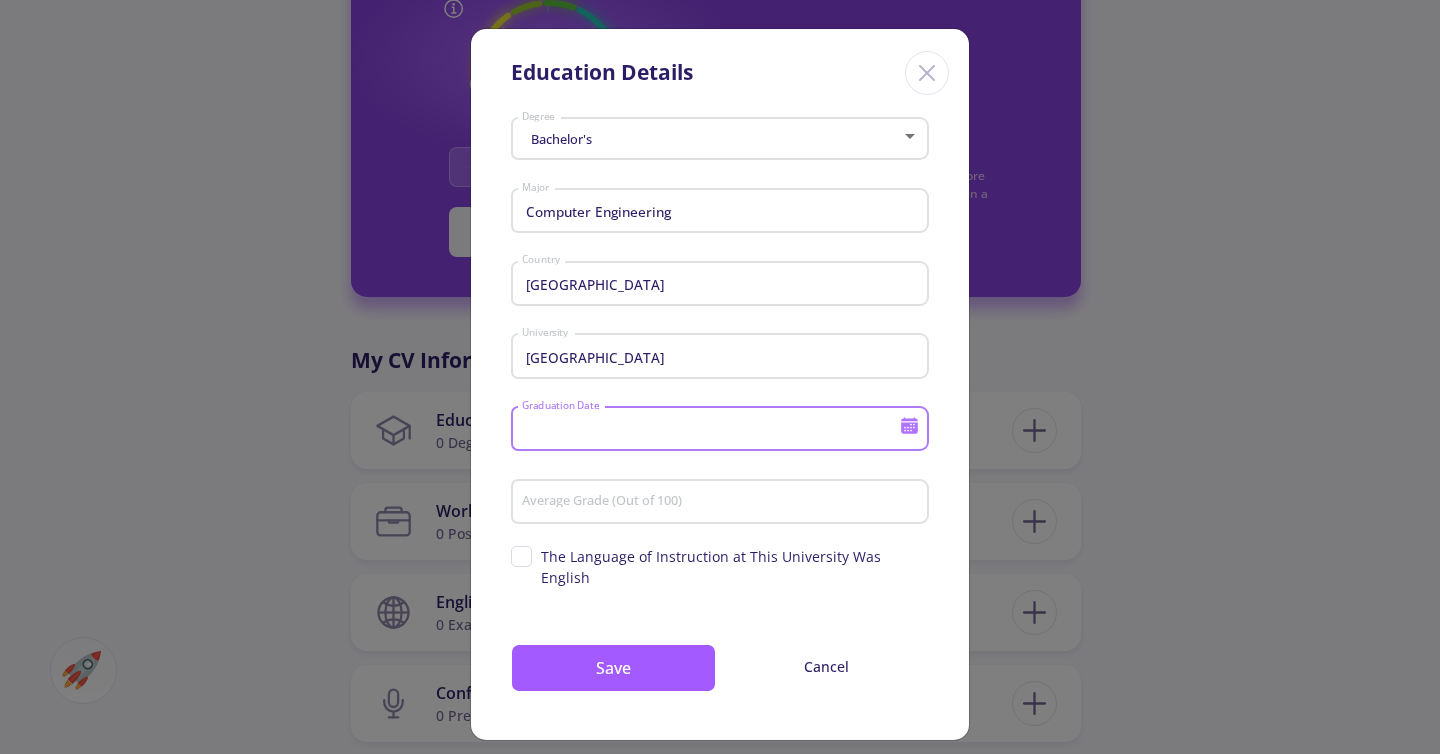 click on "Graduation Date" at bounding box center (713, 430) 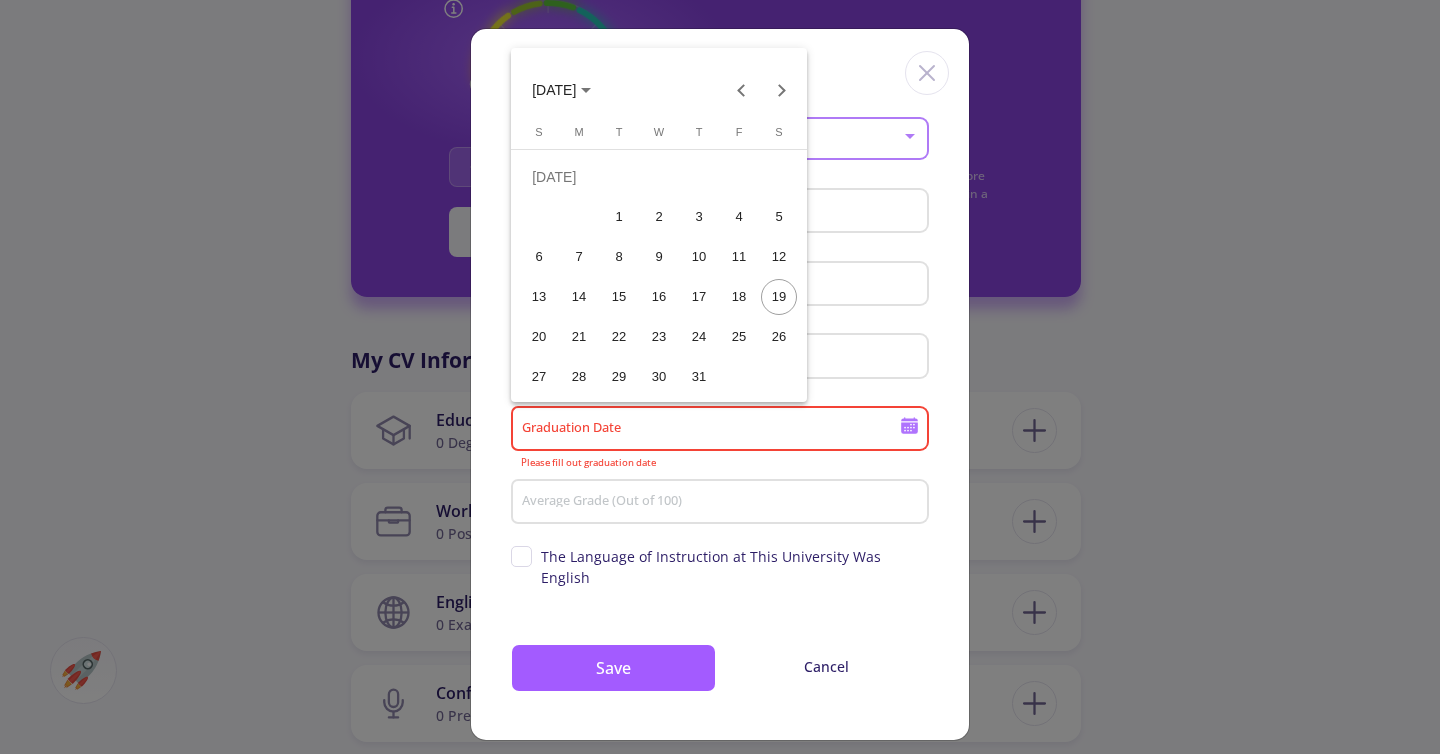 click at bounding box center (720, 377) 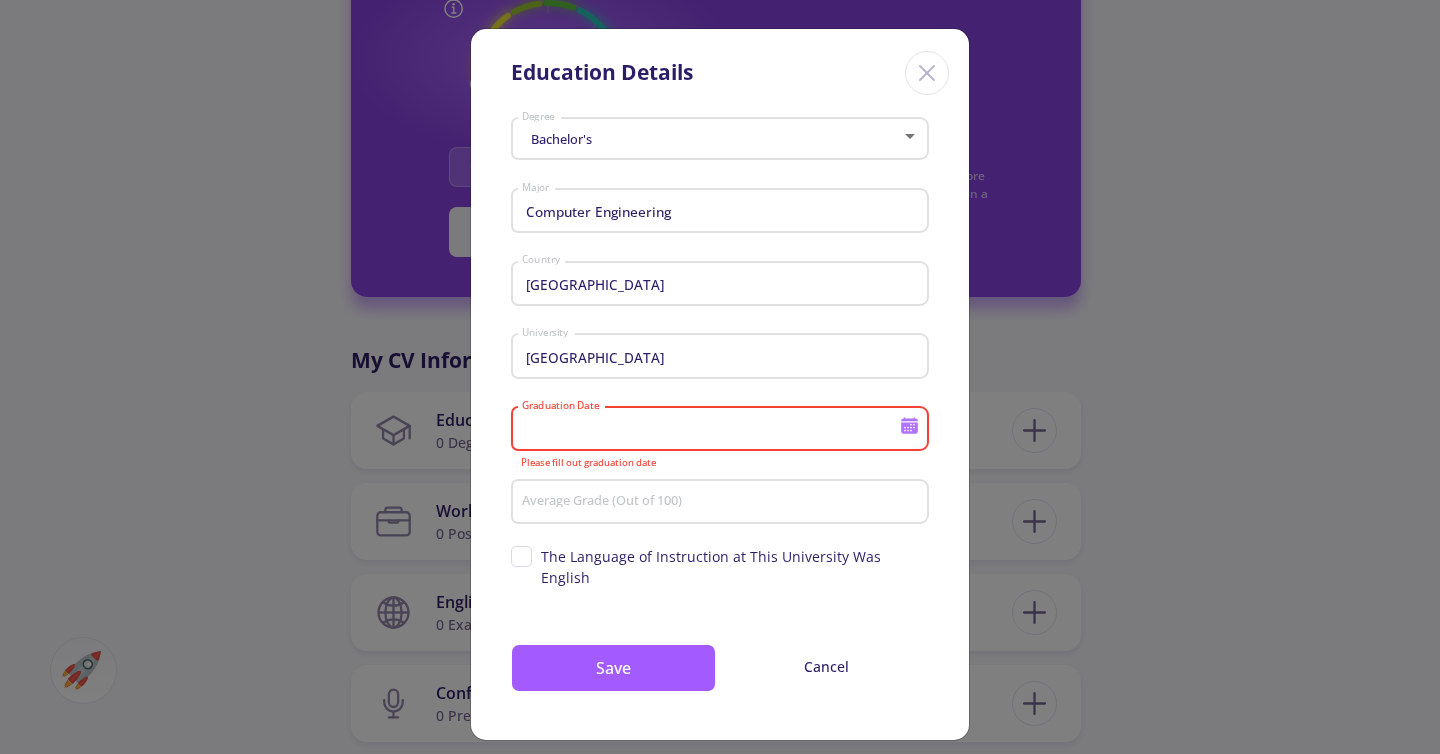 click on "Graduation Date" at bounding box center (713, 430) 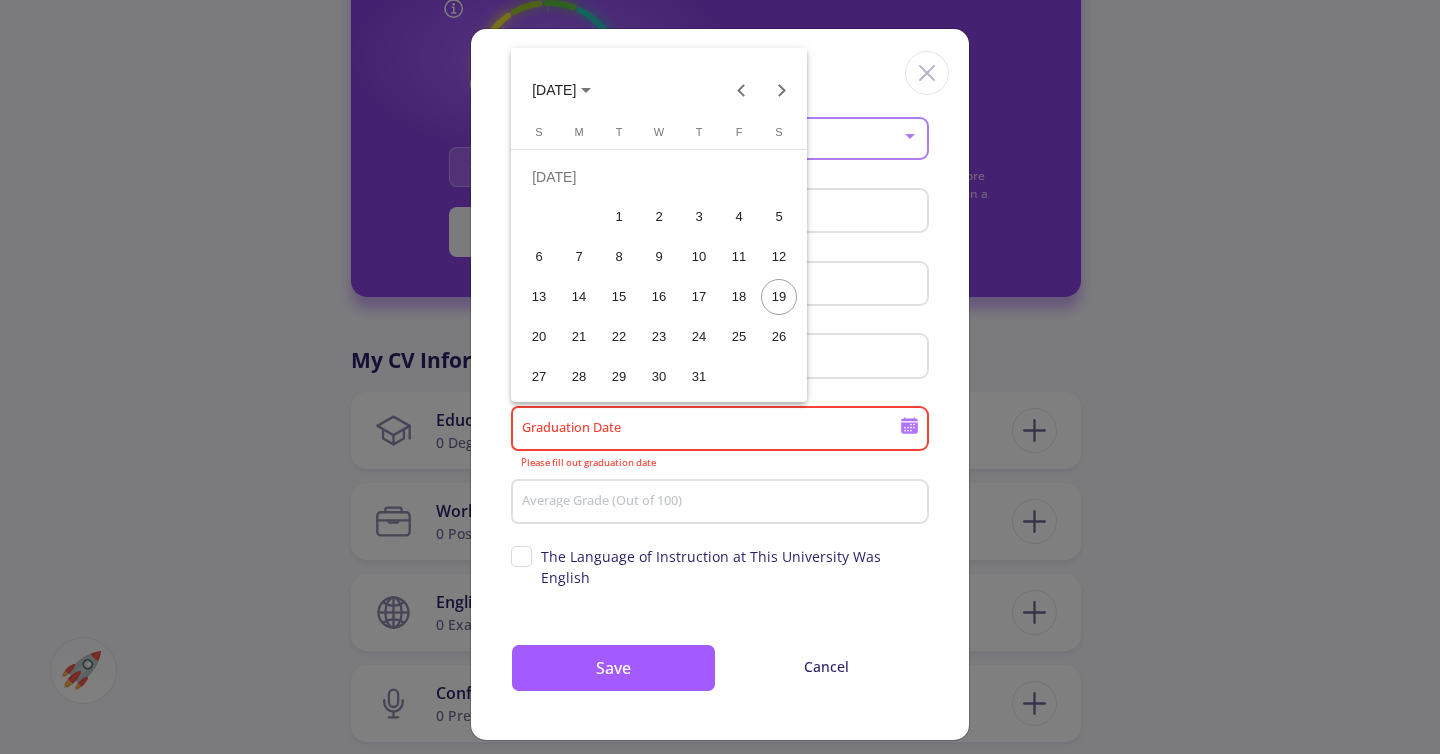 click on "[DATE]" at bounding box center [561, 89] 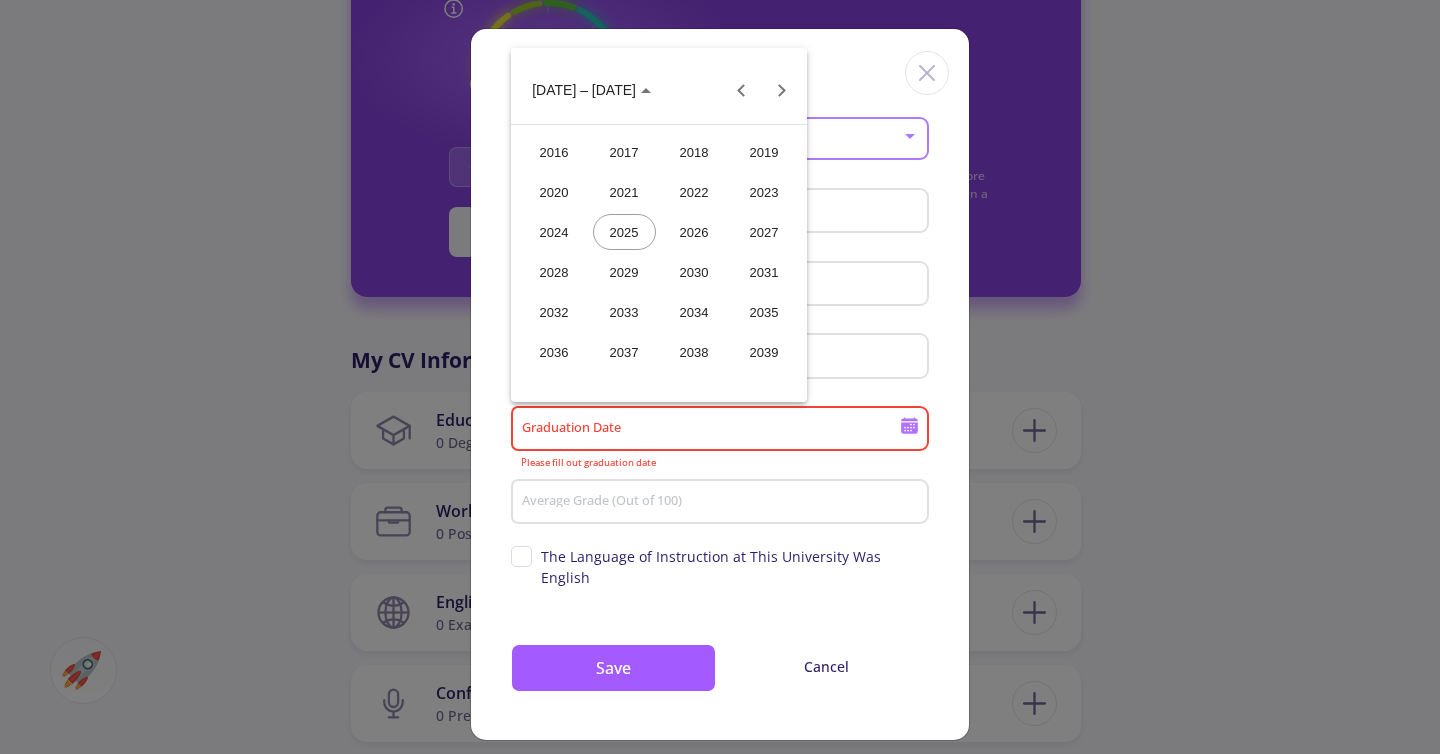 click on "2026" at bounding box center [694, 232] 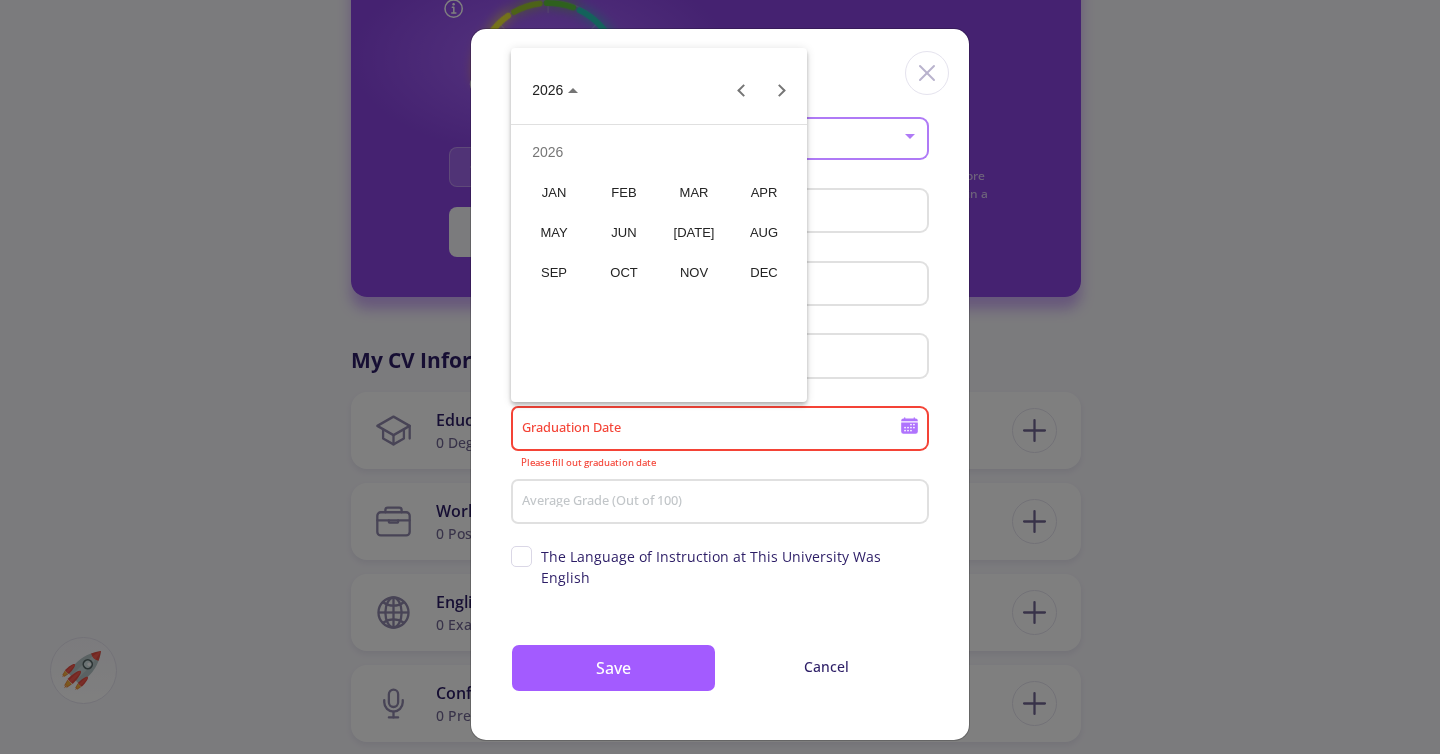 click on "JUN" at bounding box center (624, 232) 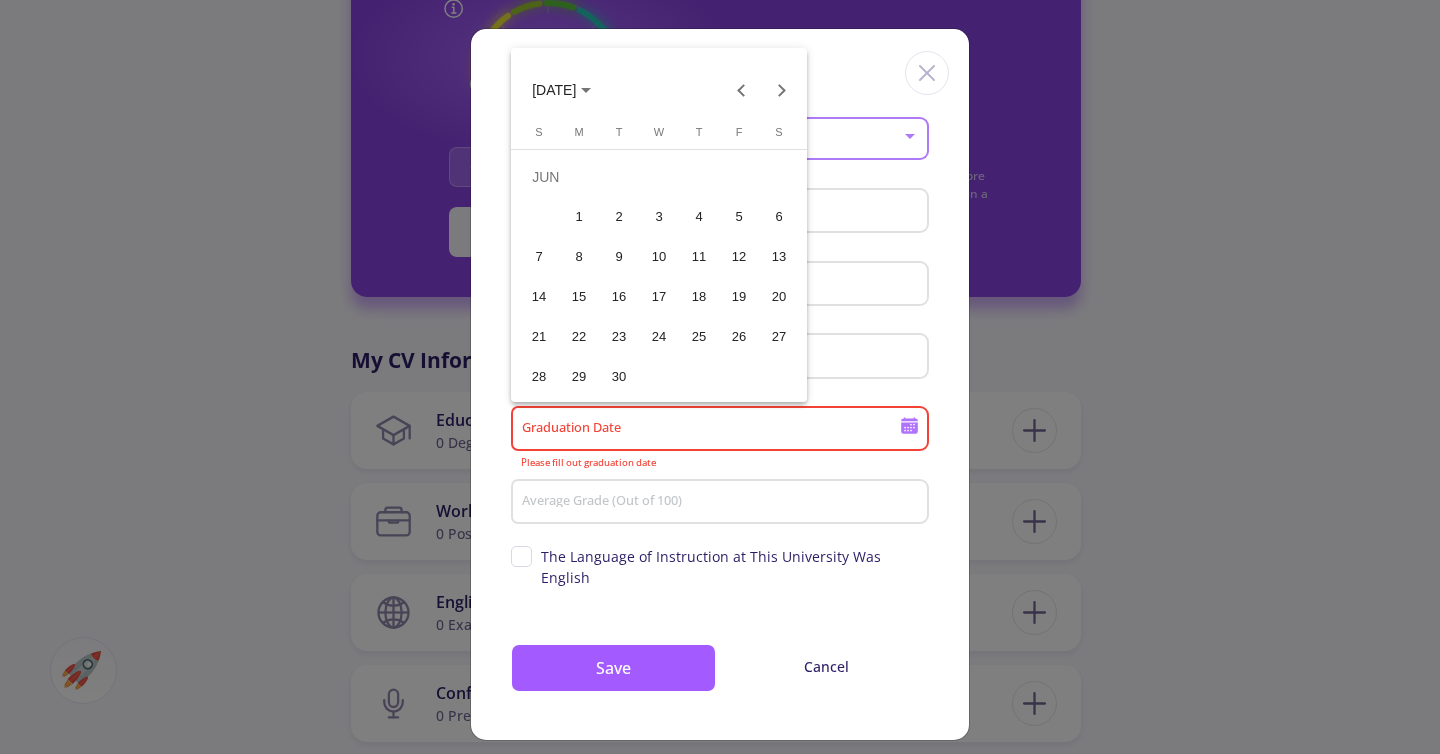 click on "[DATE]" at bounding box center (561, 89) 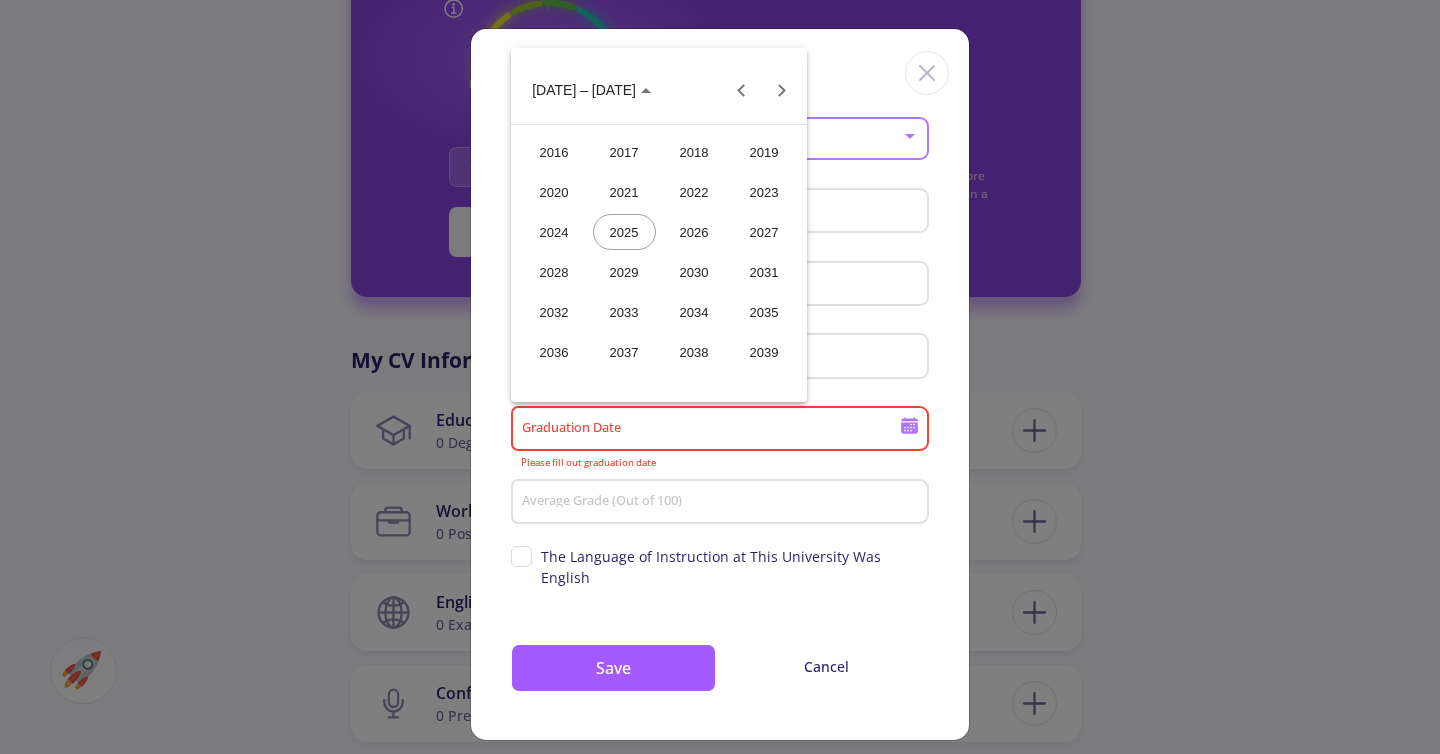 click on "2025" at bounding box center [624, 232] 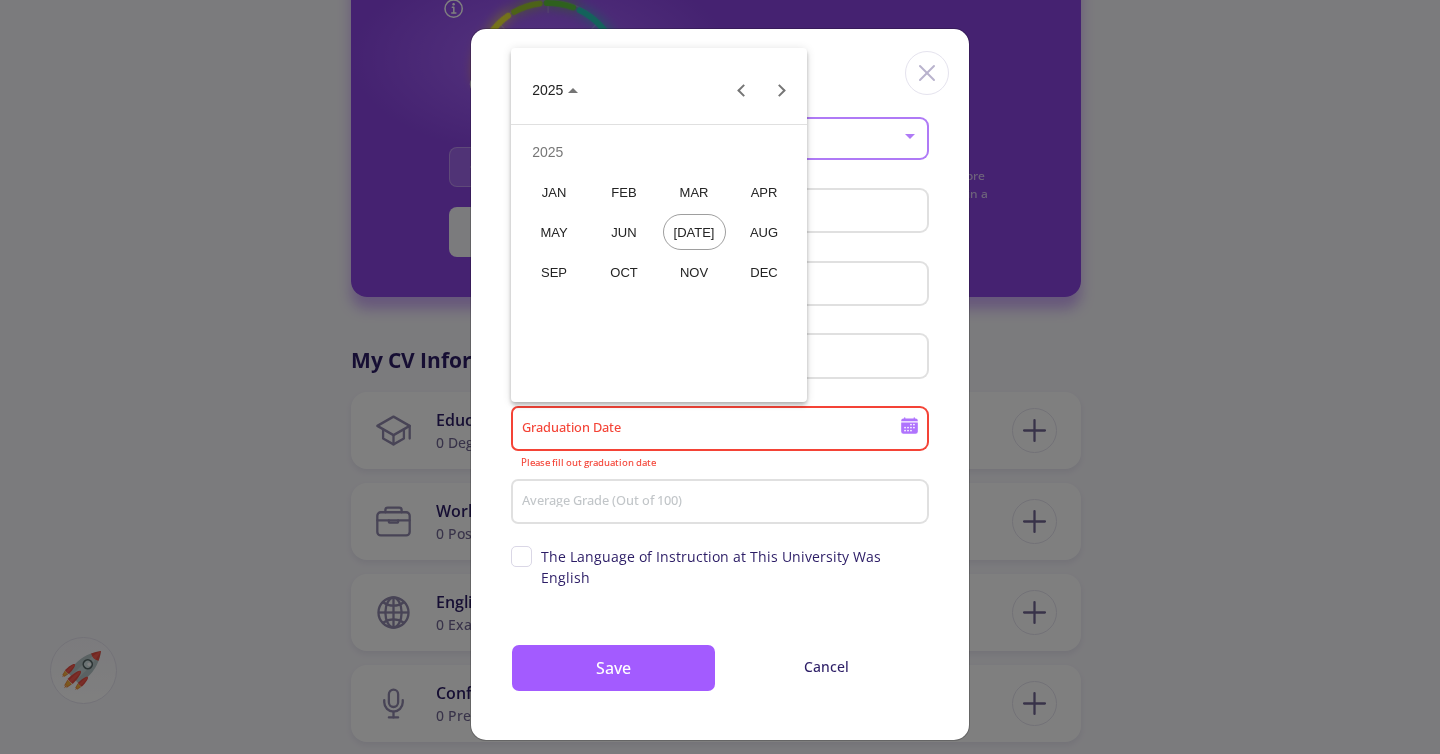 click on "2025" at bounding box center [555, 90] 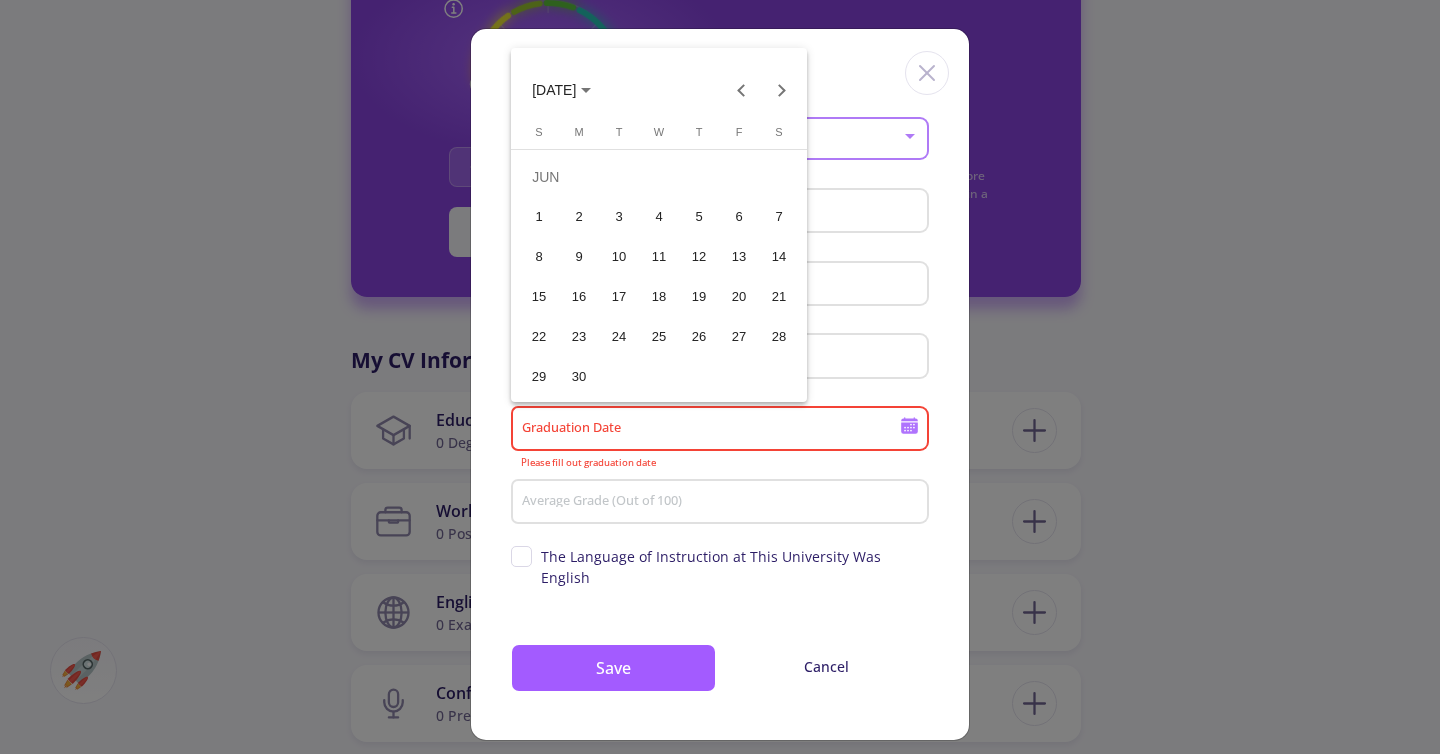 click on "[DATE]" at bounding box center [561, 89] 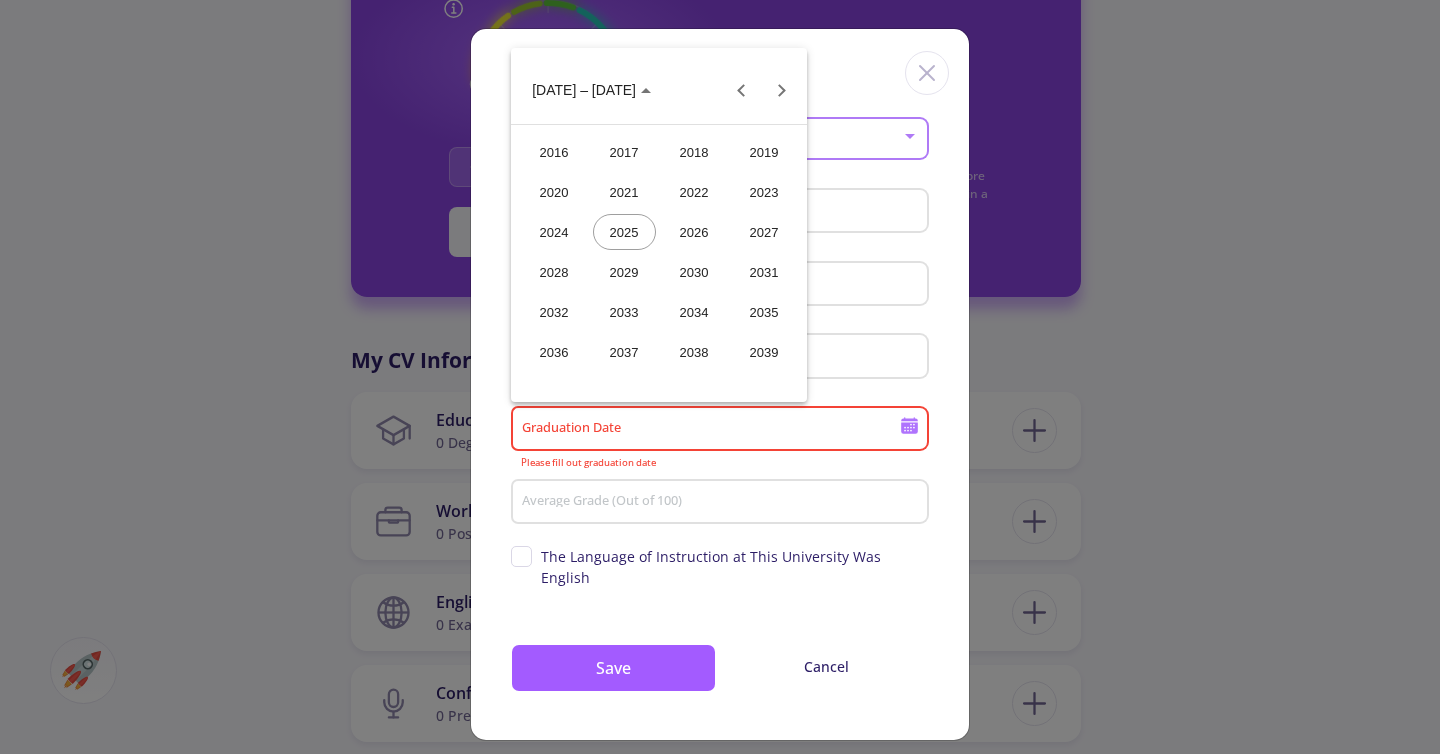 click on "2026" at bounding box center [694, 232] 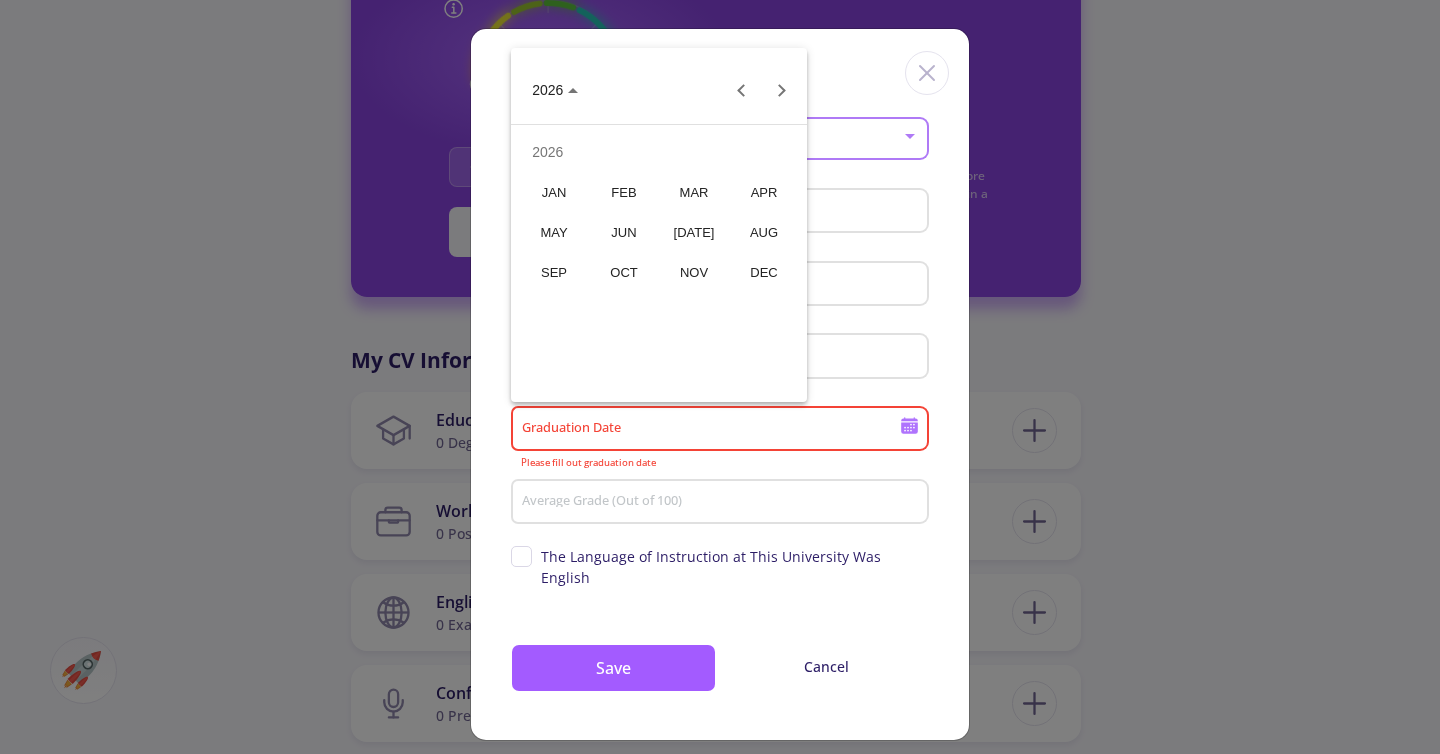 click on "[DATE]" at bounding box center [694, 232] 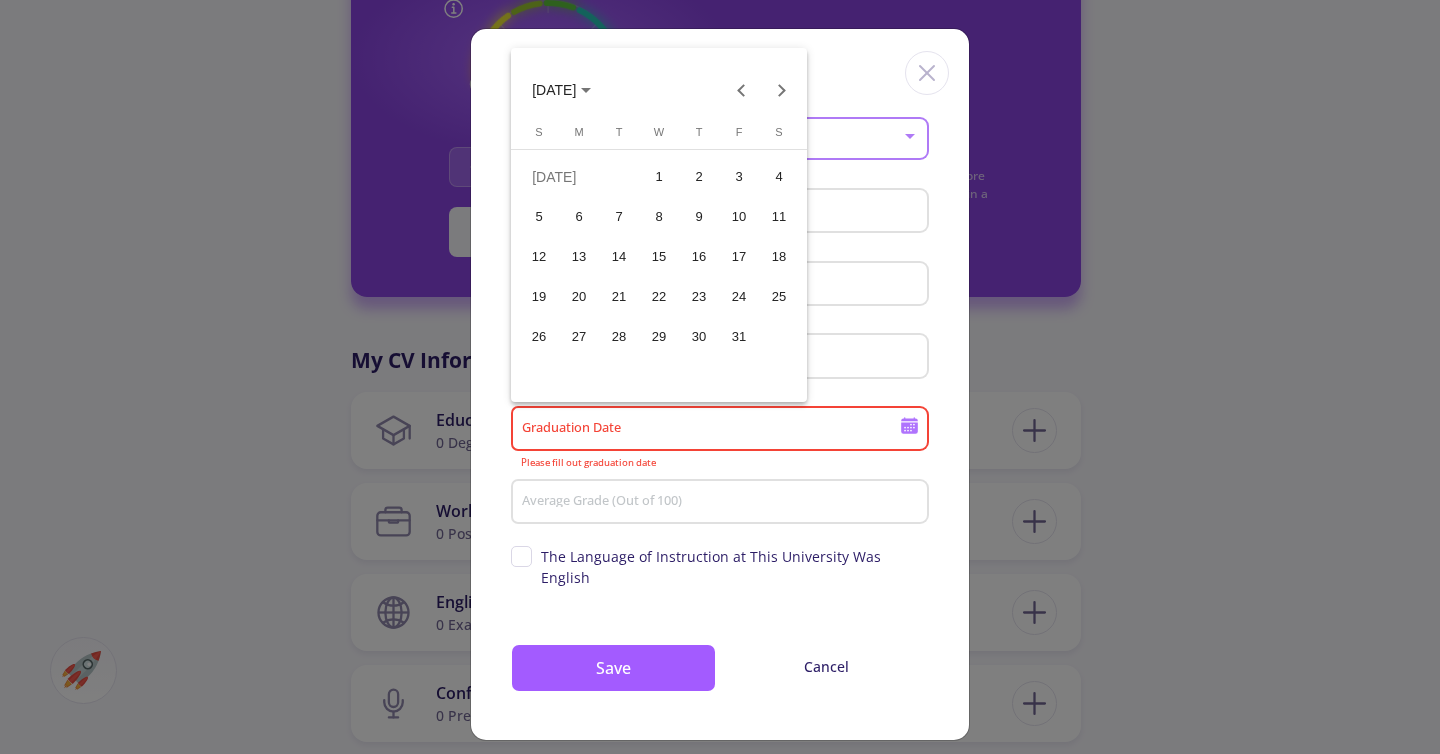 click on "10" at bounding box center (739, 217) 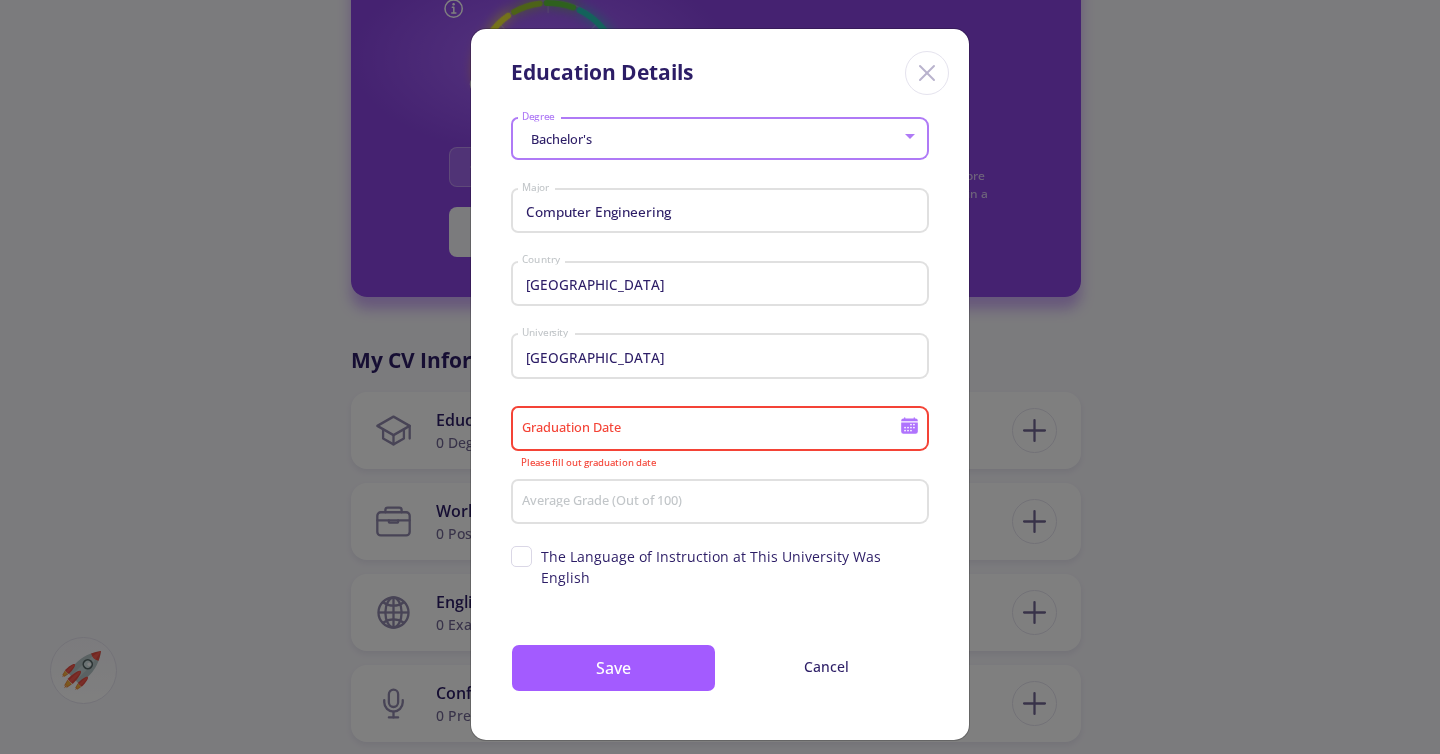 type on "[DATE]" 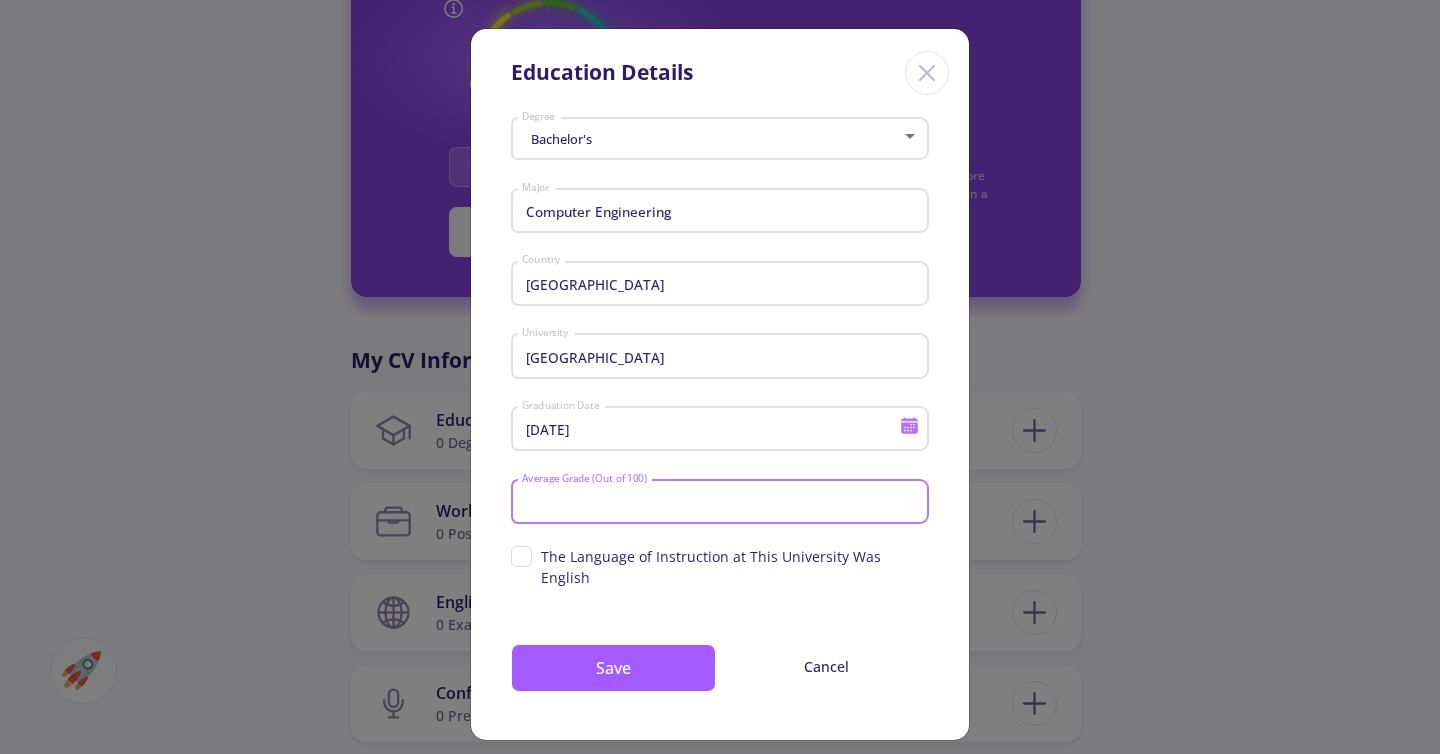 click on "Average Grade (Out of 100)" at bounding box center (723, 503) 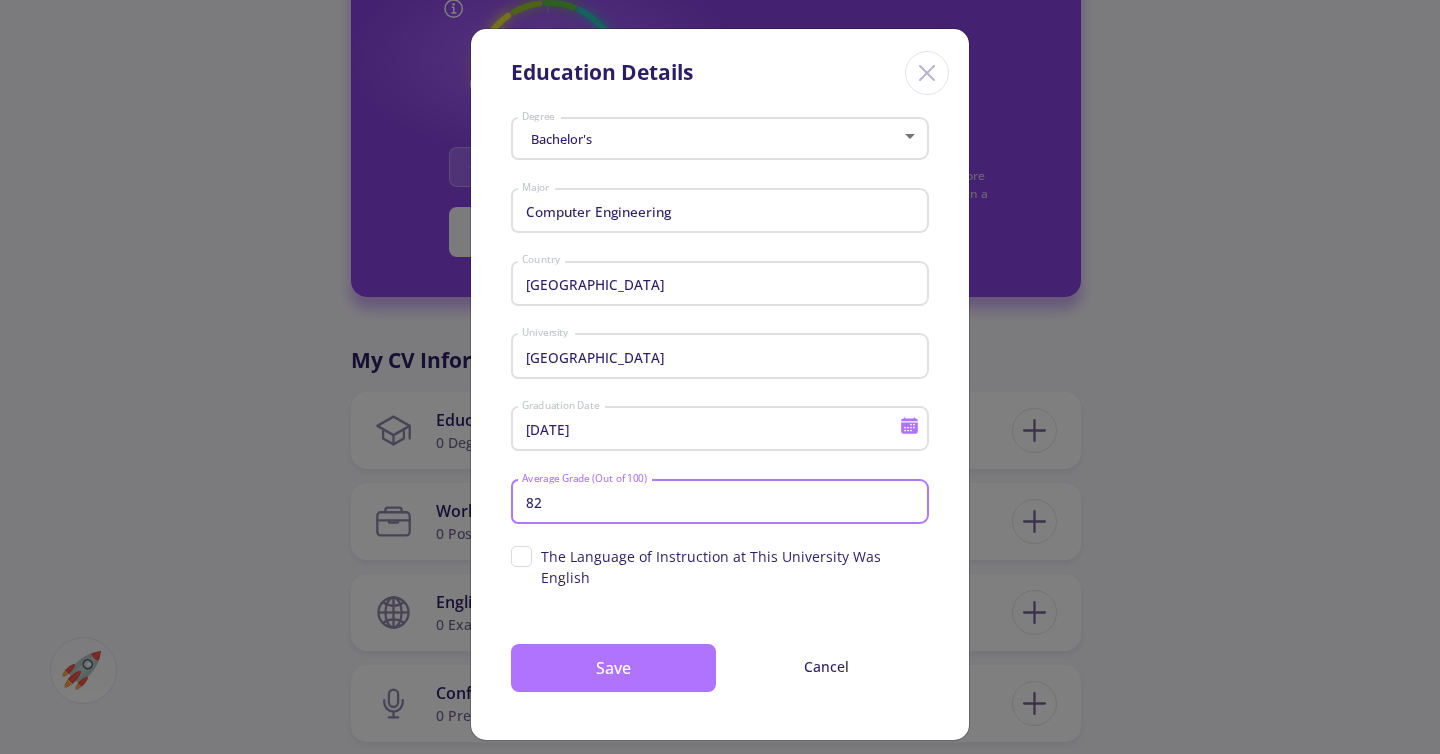 type on "82" 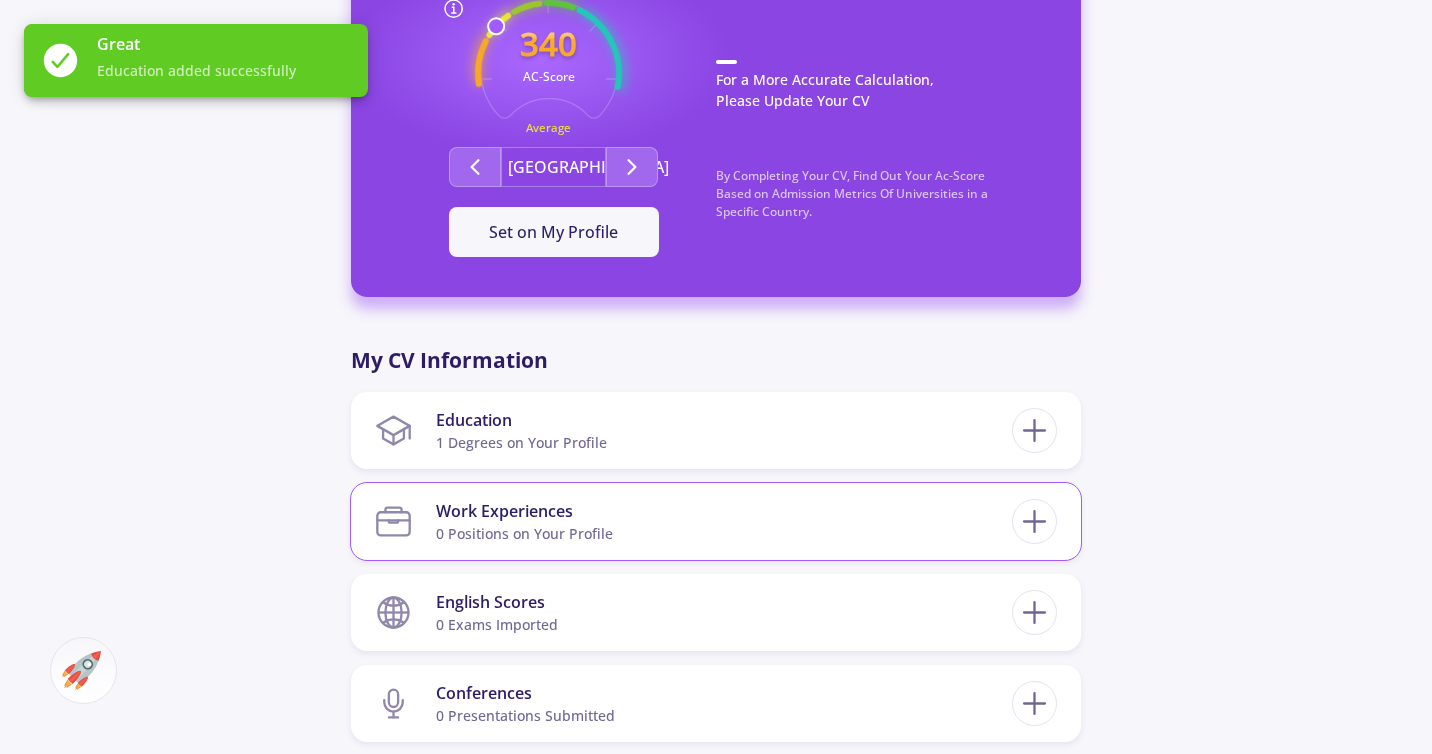 click on "Work Experiences 0 Positions on Your Profile" at bounding box center (693, 521) 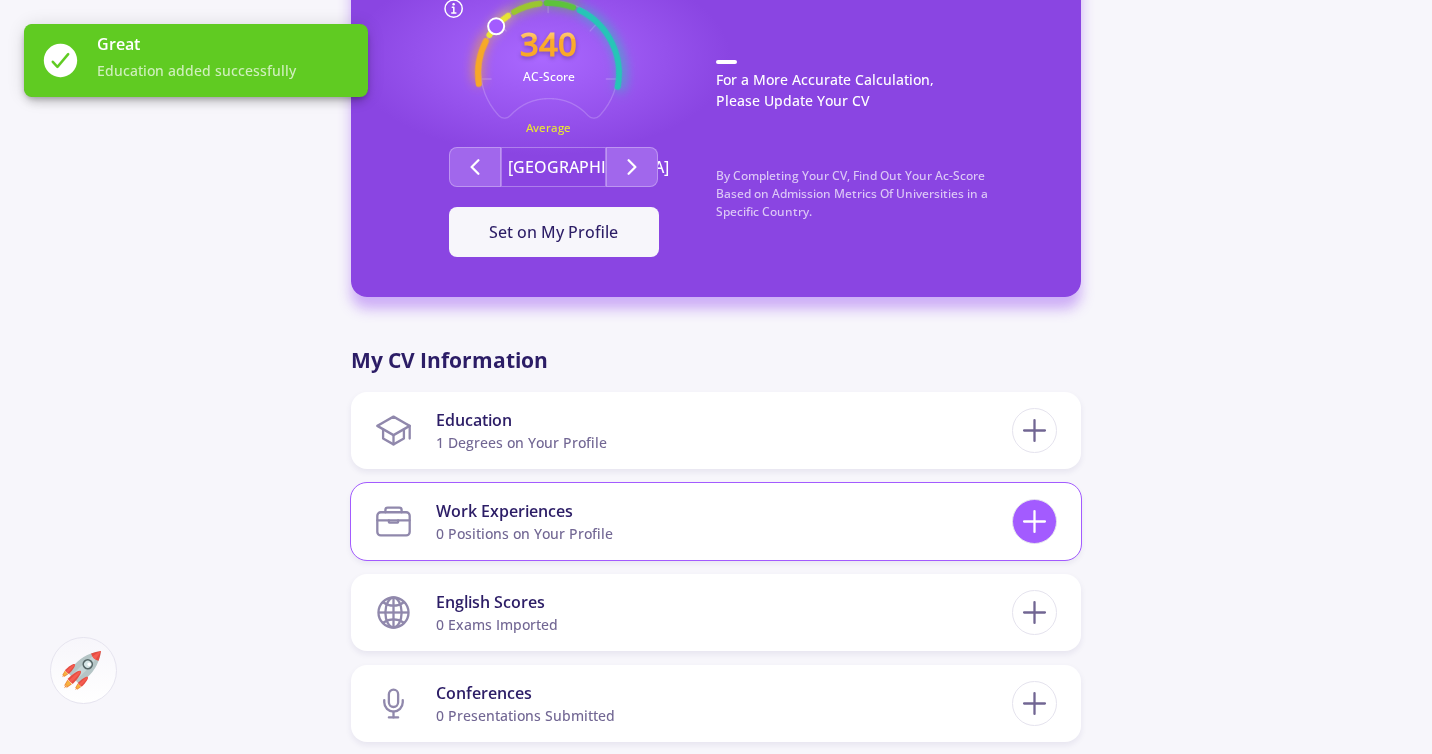 click 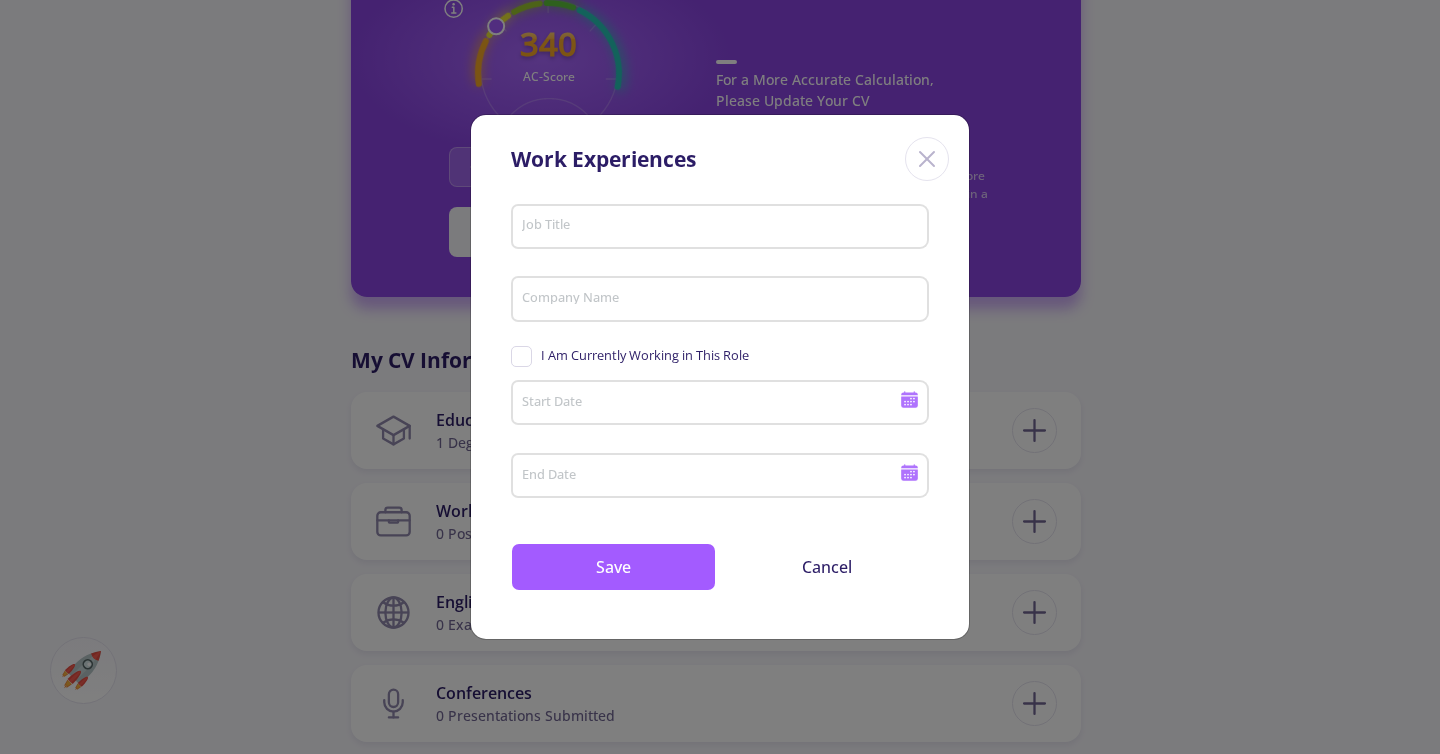 click 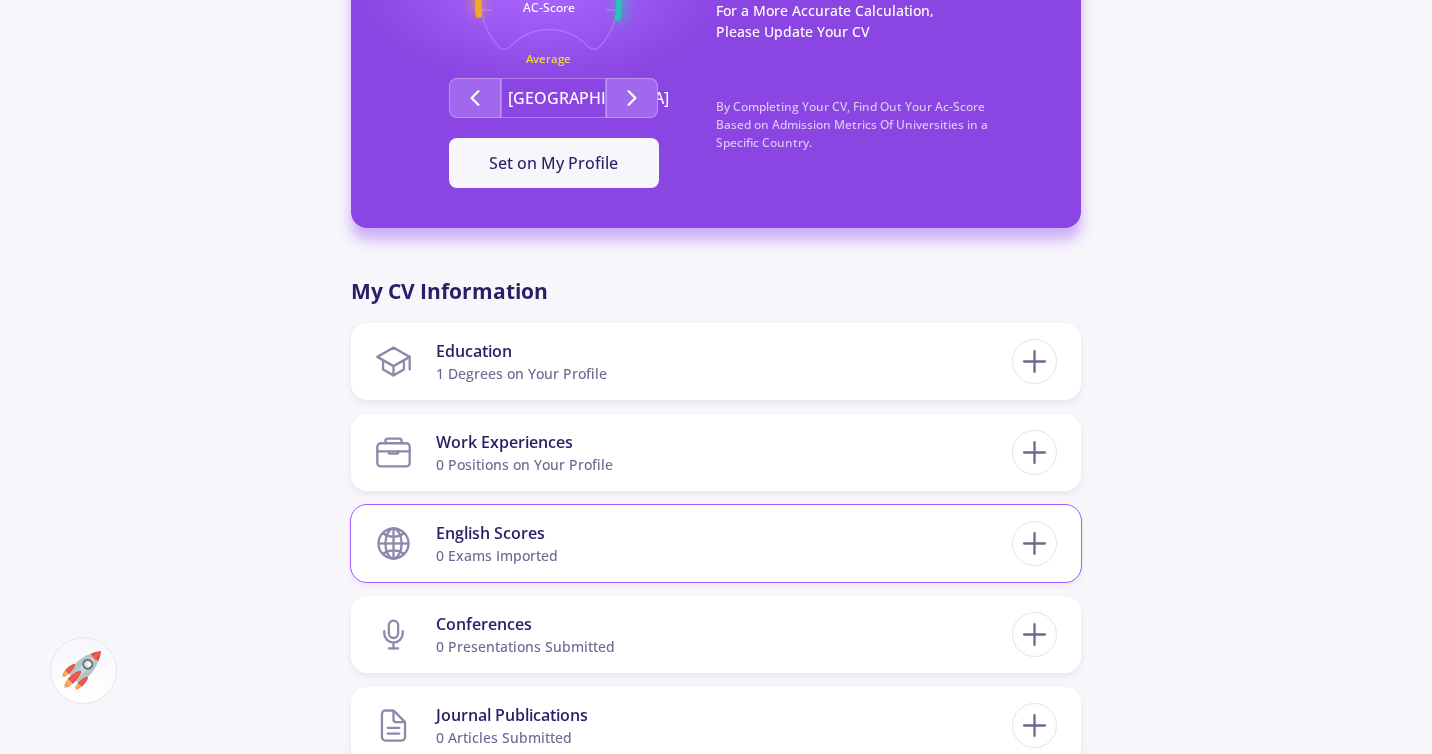 scroll, scrollTop: 669, scrollLeft: 0, axis: vertical 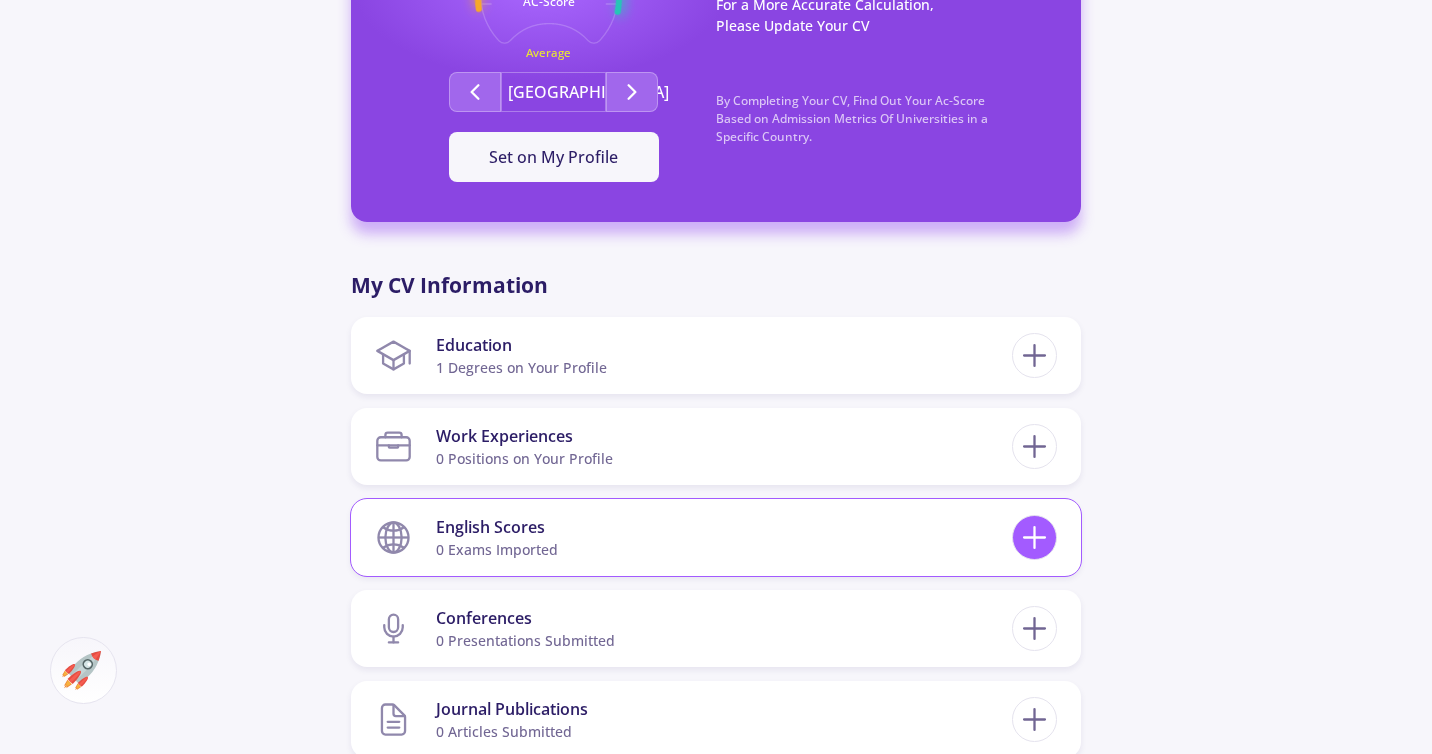click at bounding box center (1034, 537) 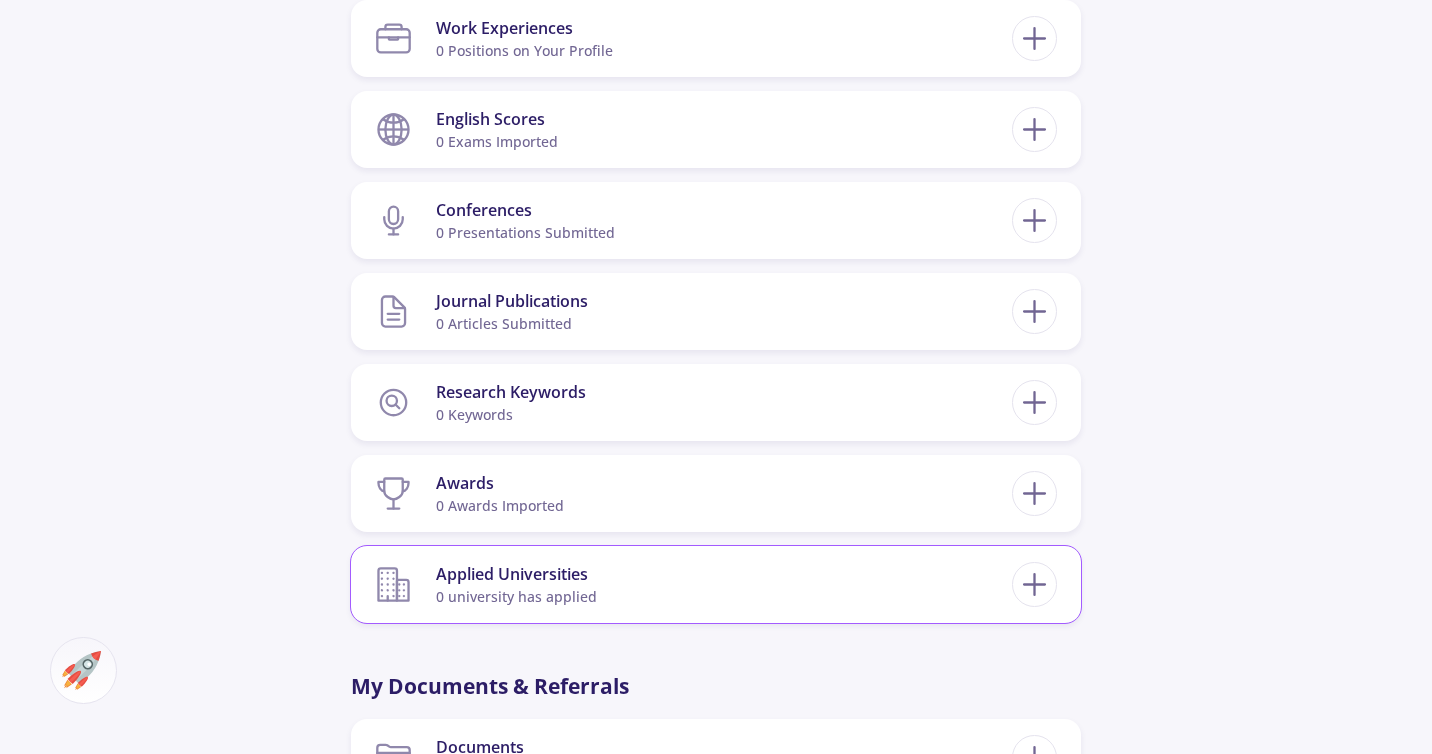 scroll, scrollTop: 1082, scrollLeft: 0, axis: vertical 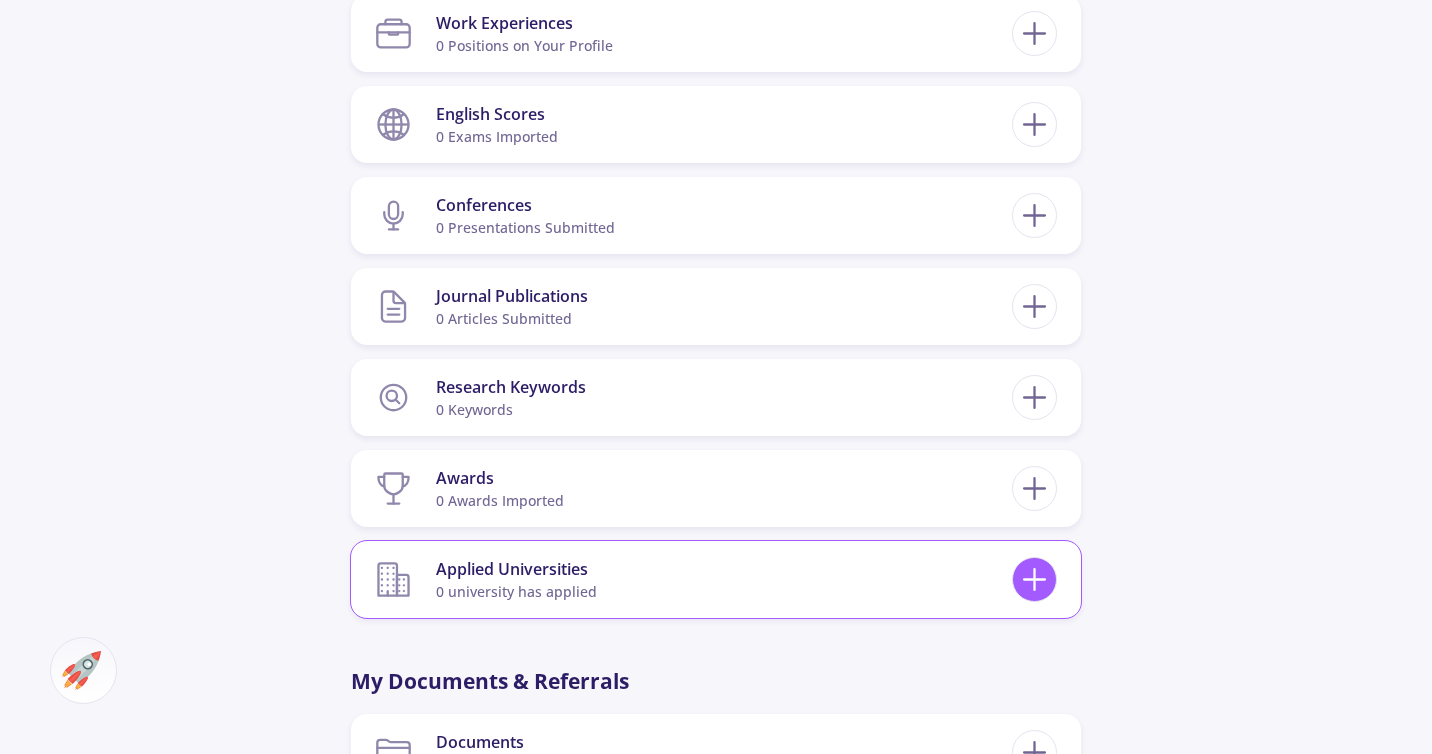 click 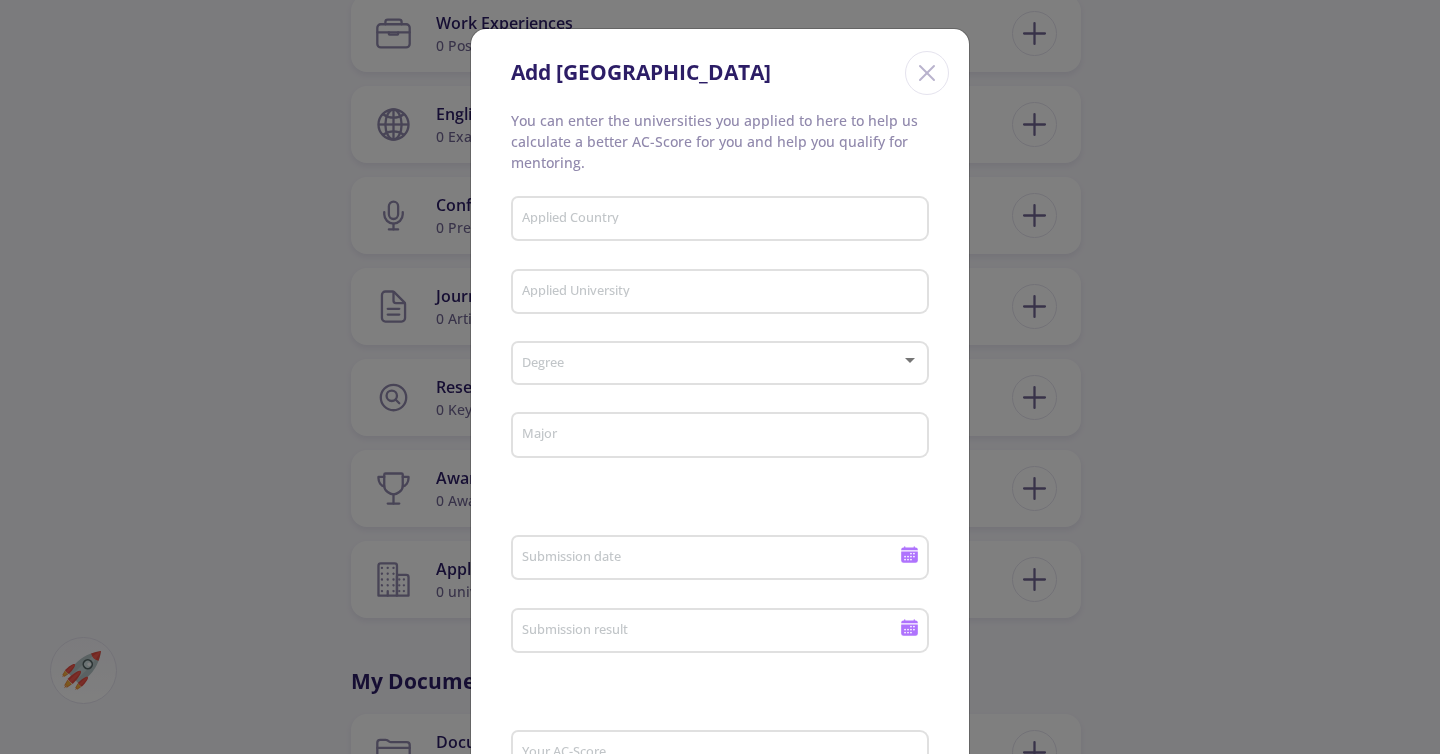 click 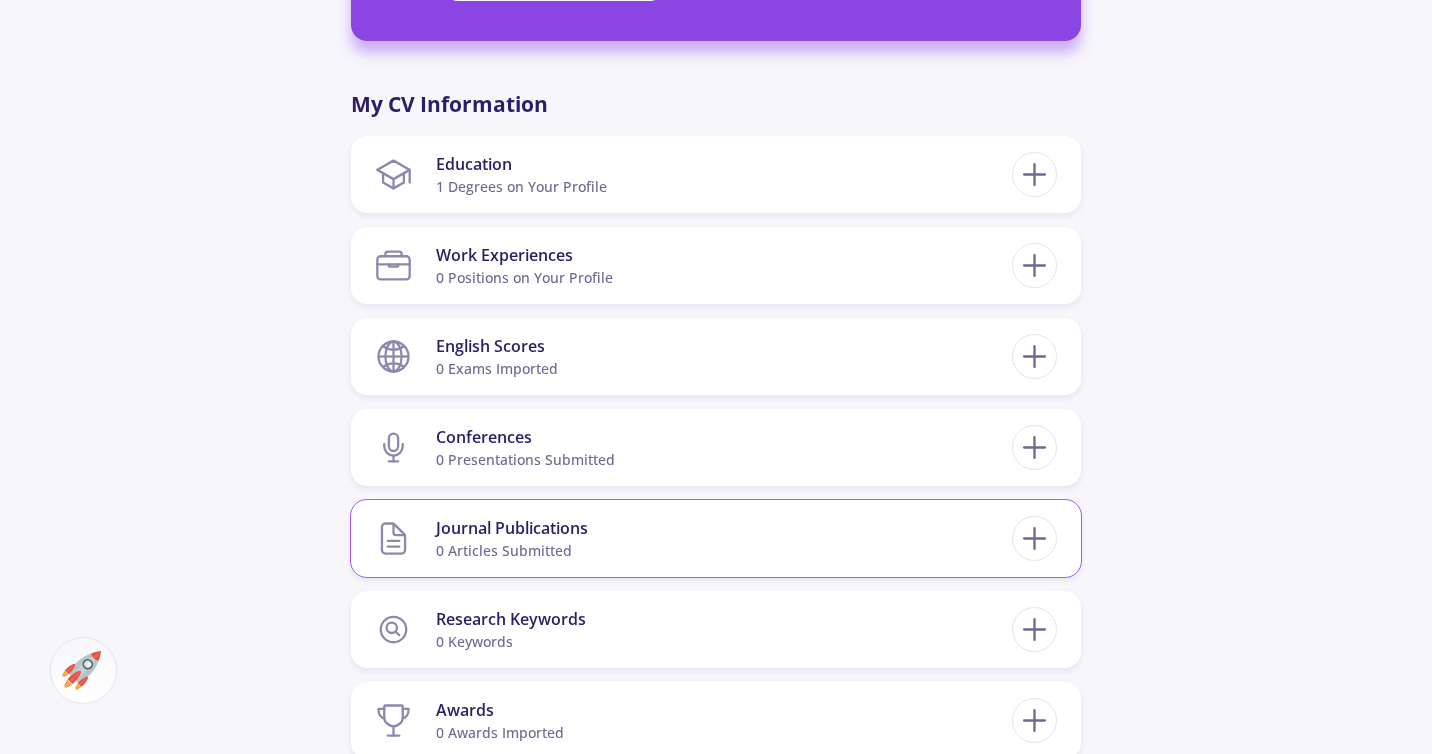 scroll, scrollTop: 786, scrollLeft: 0, axis: vertical 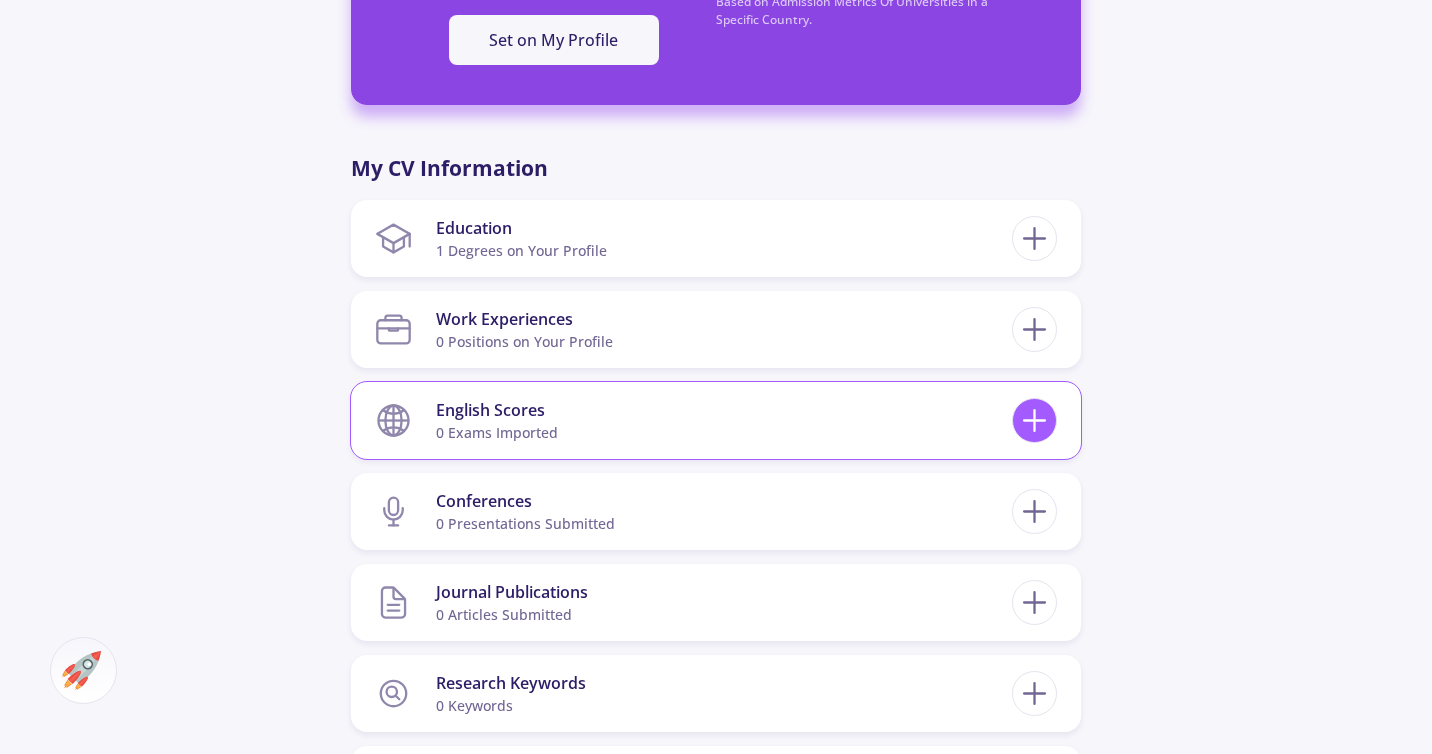 click 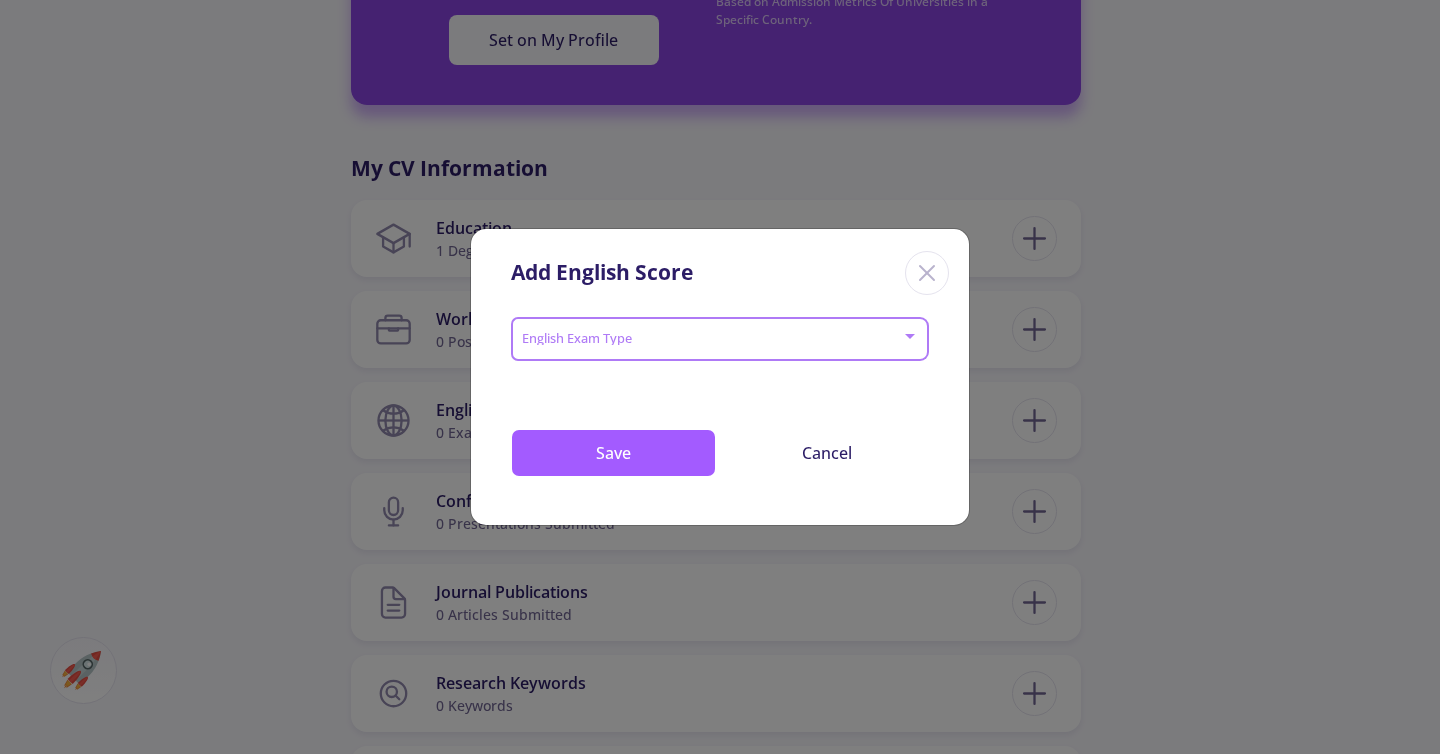 click at bounding box center (714, 339) 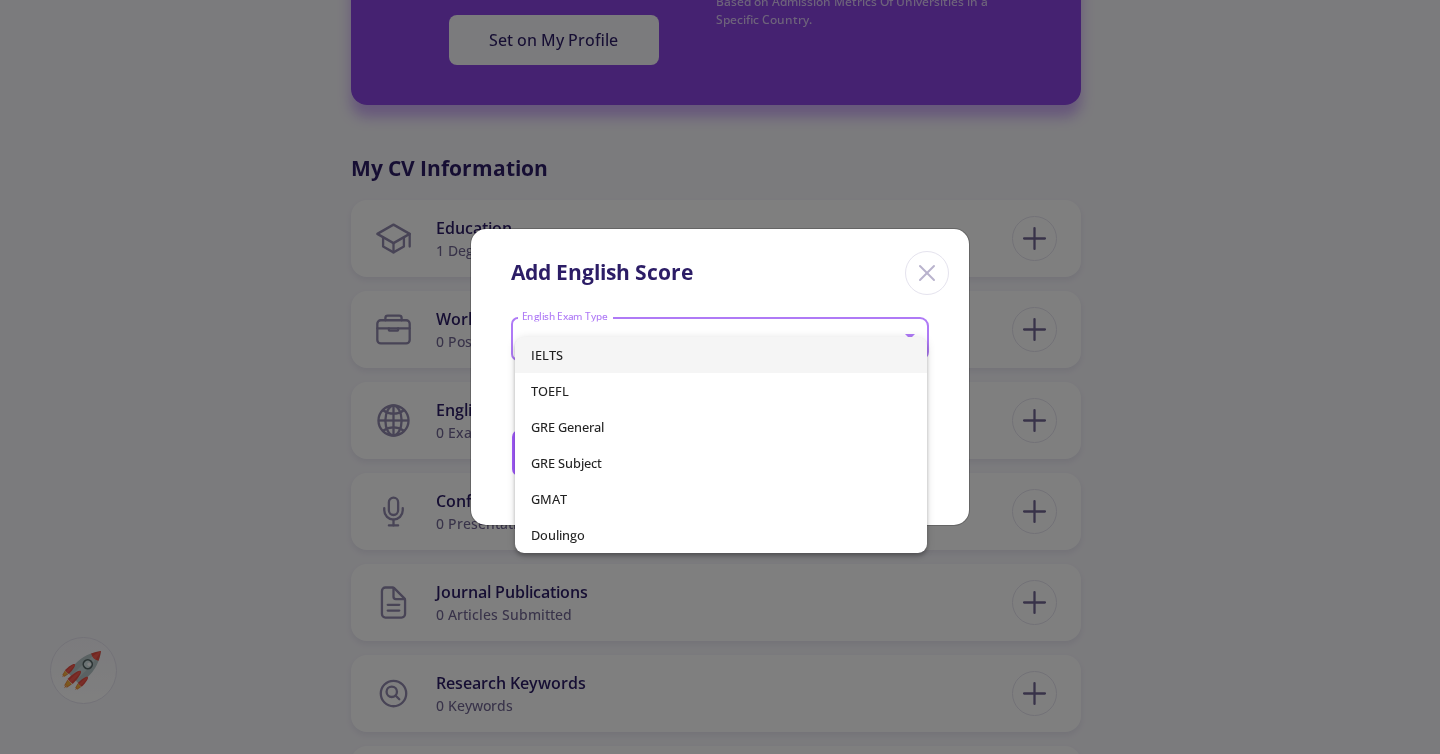 click on "IELTS" at bounding box center [721, 355] 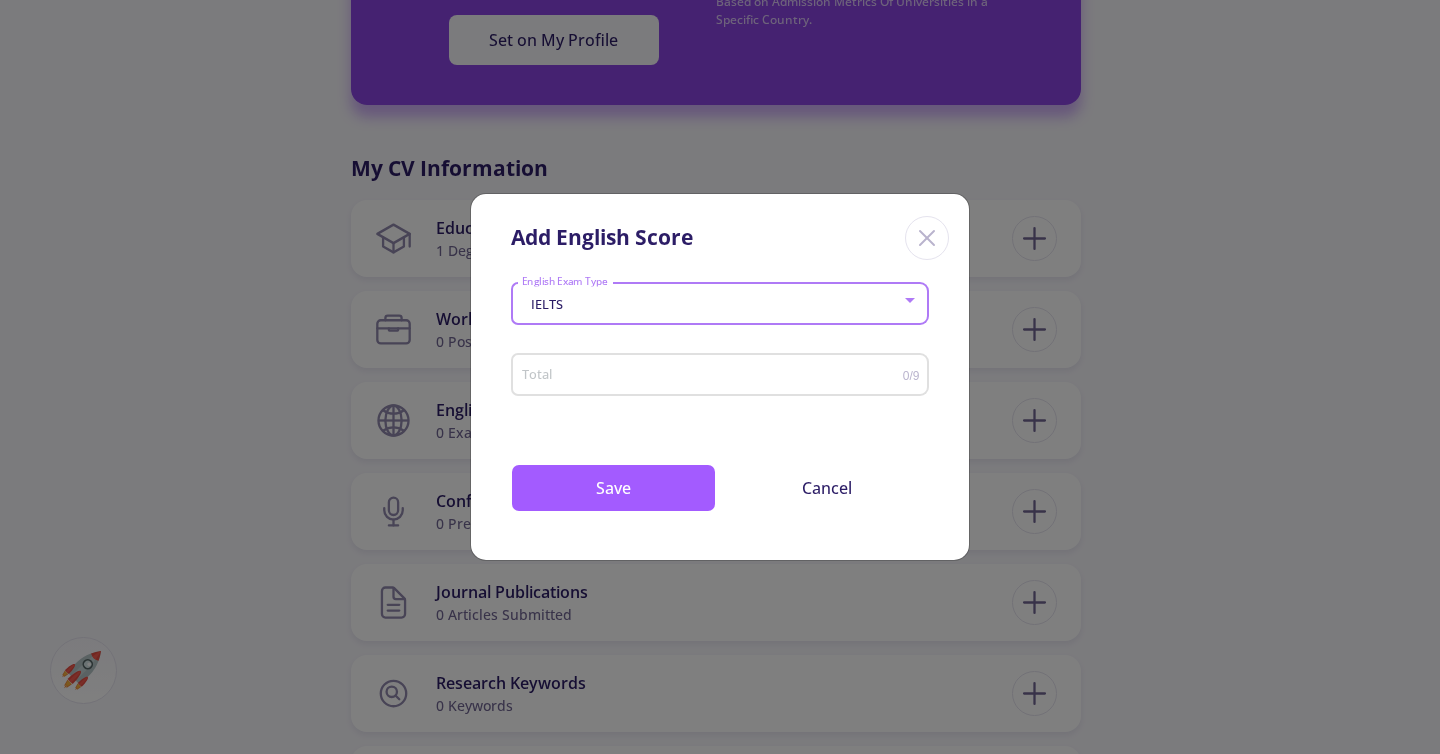 click on "Total" at bounding box center (712, 375) 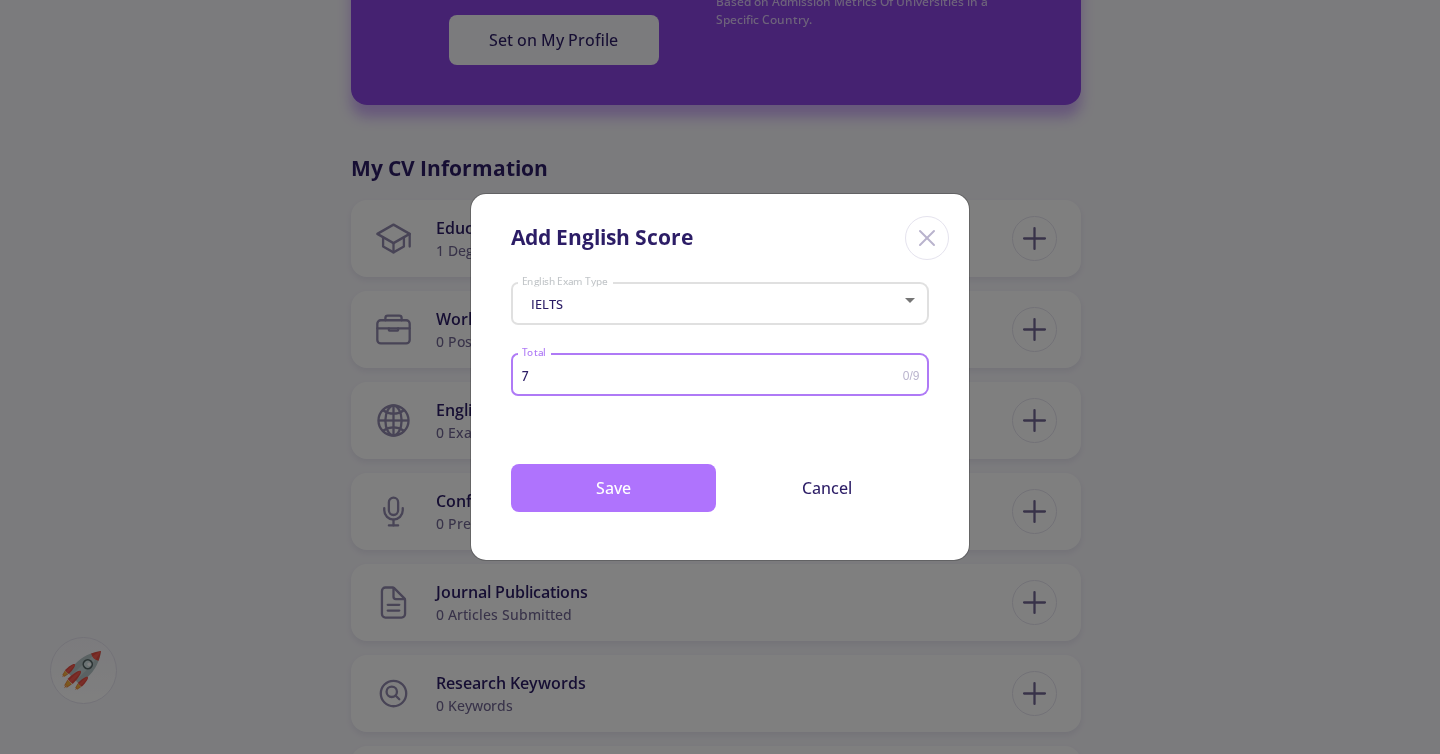 type on "7" 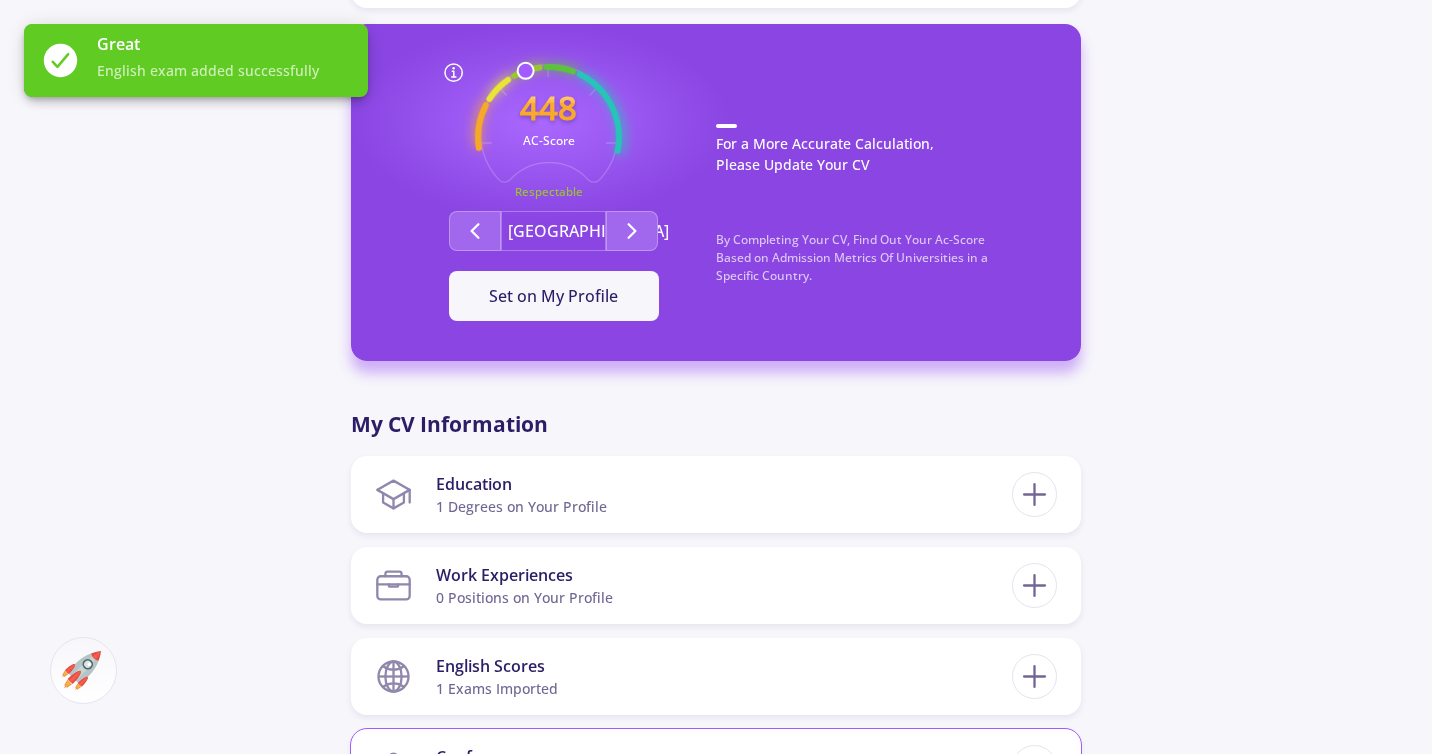 scroll, scrollTop: 427, scrollLeft: 0, axis: vertical 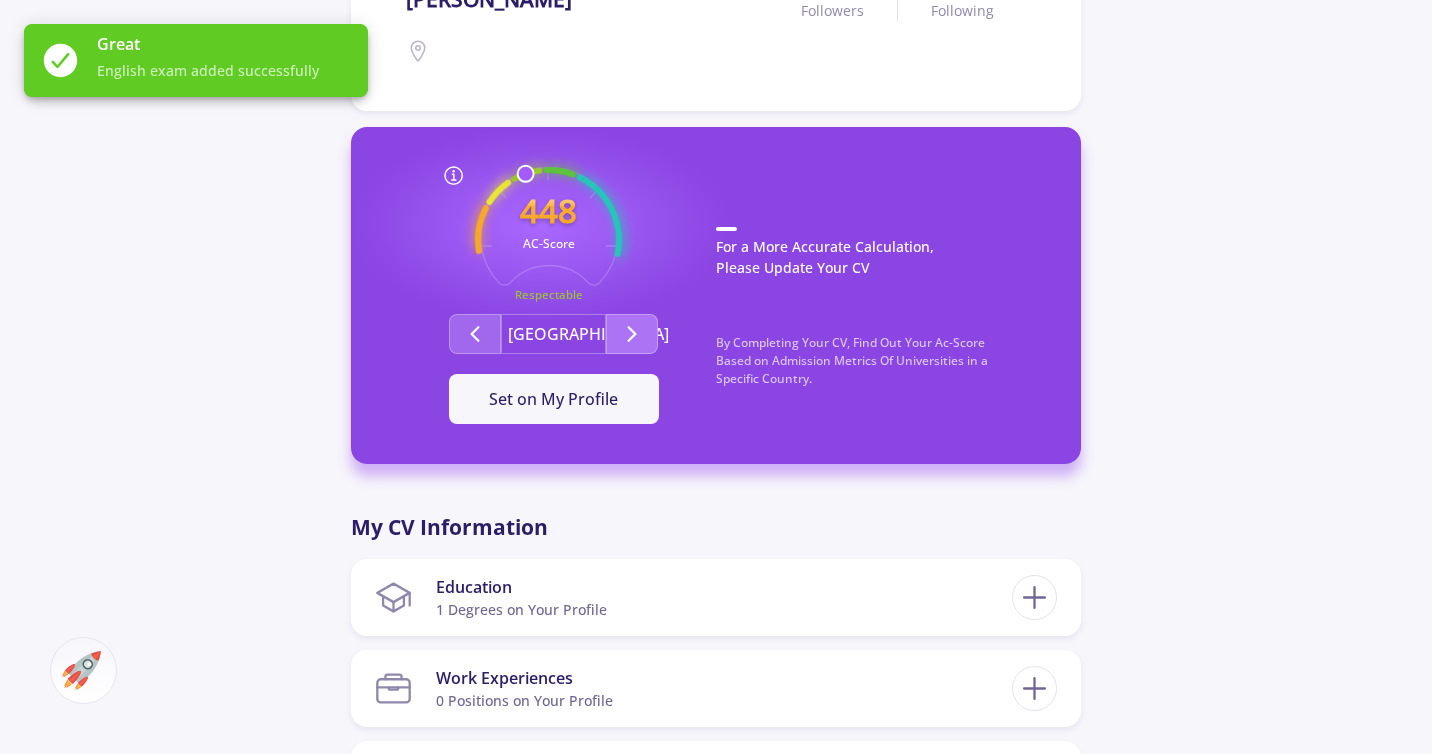 click 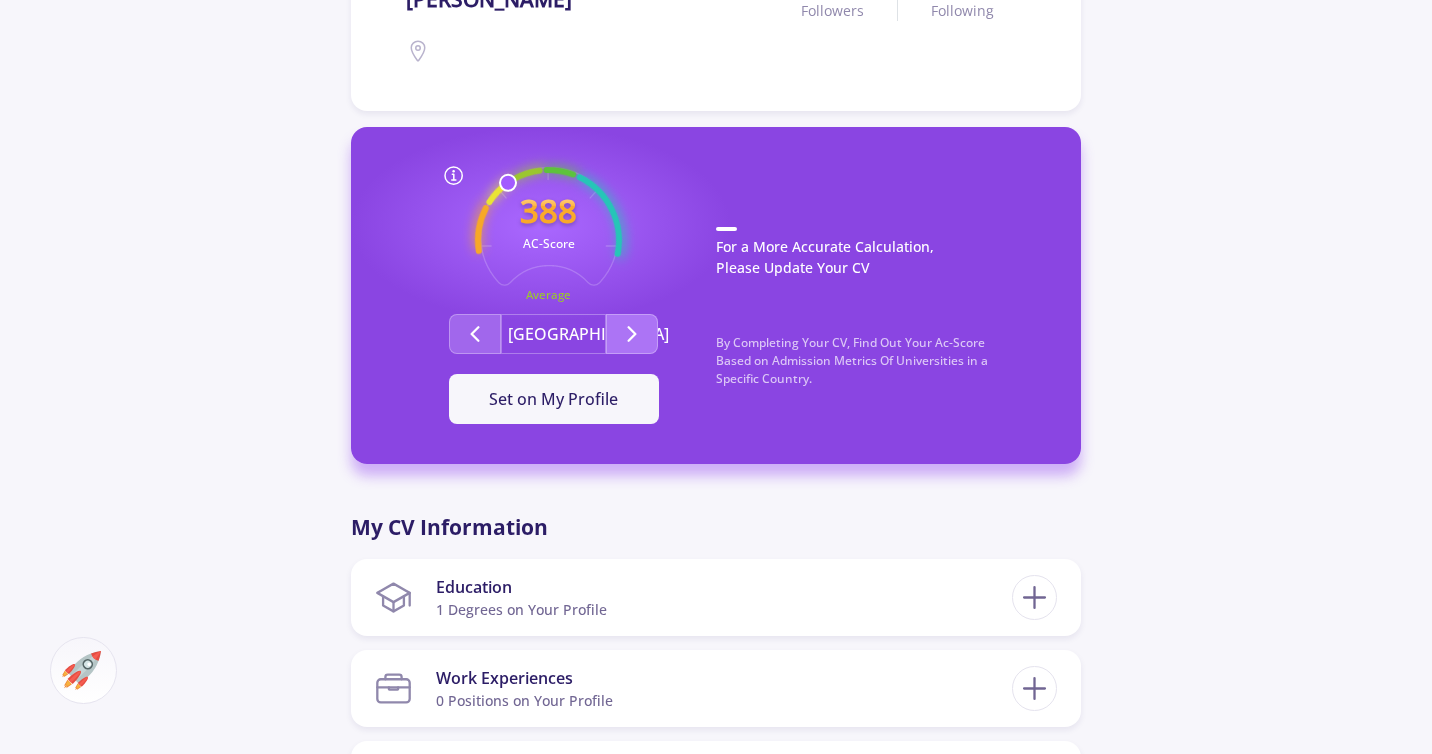 click 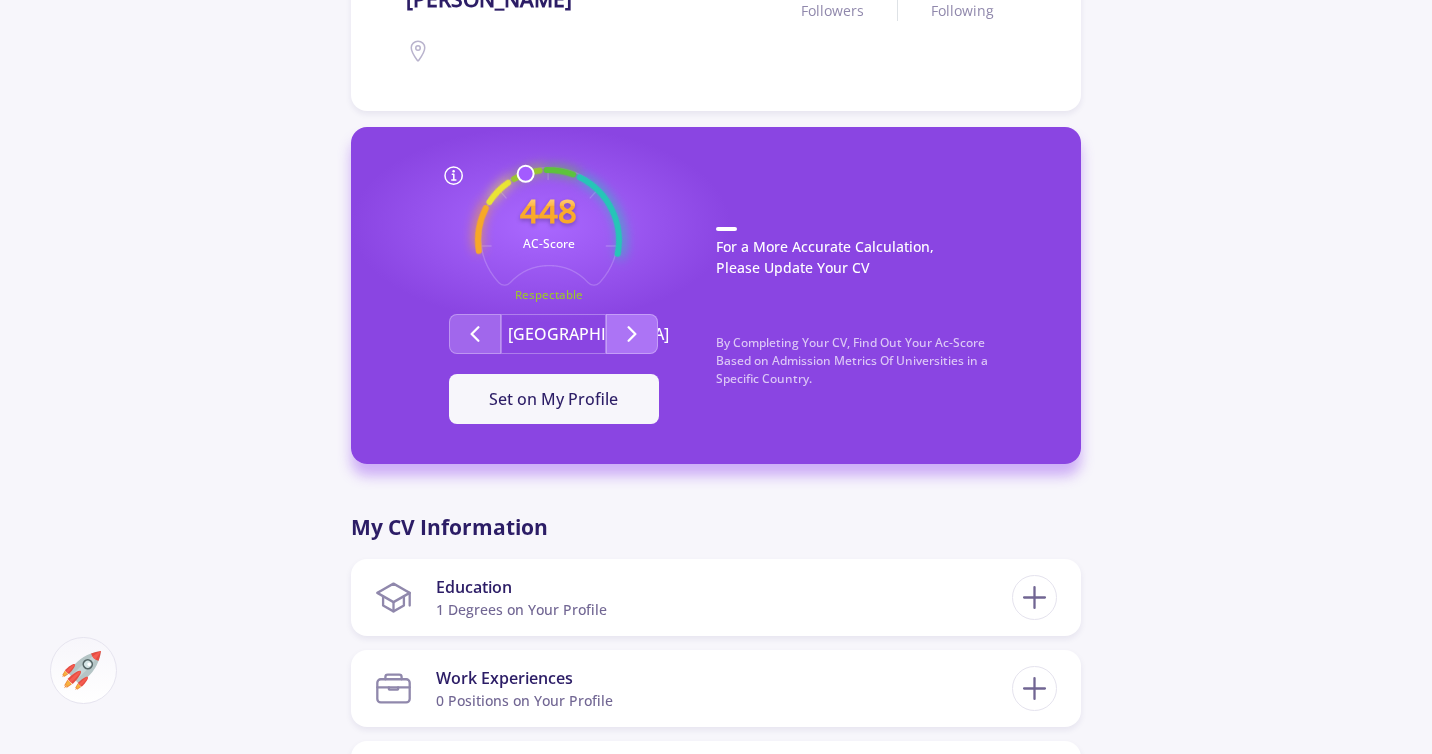 click 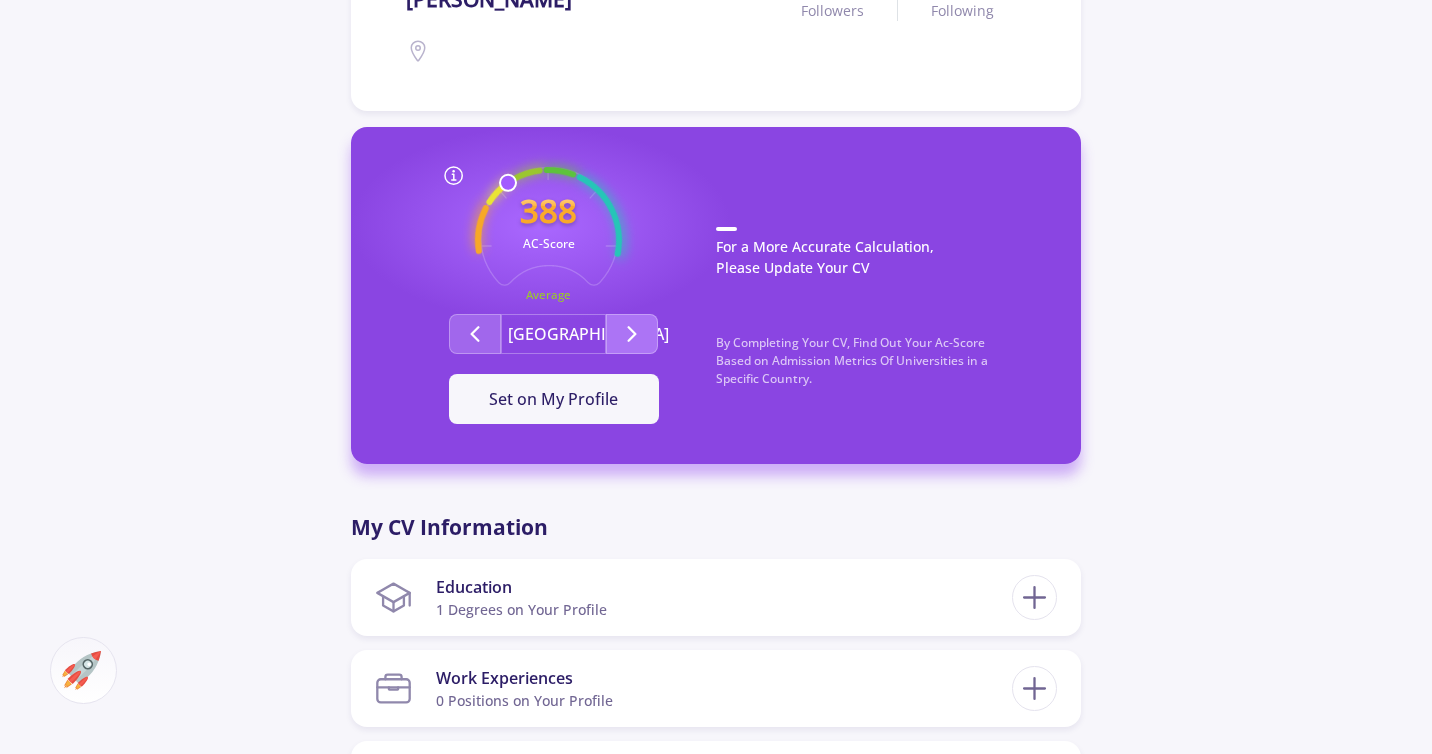 click 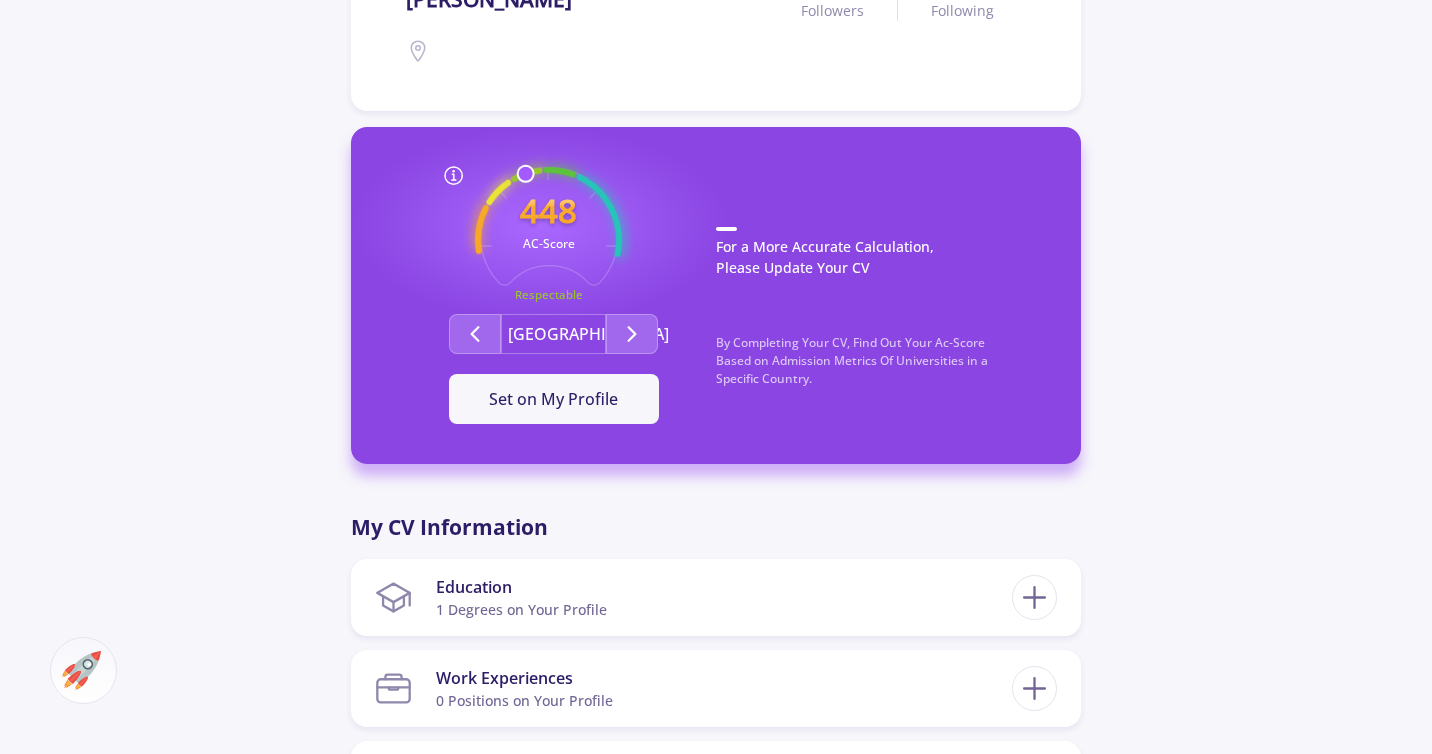 click on "[GEOGRAPHIC_DATA]" 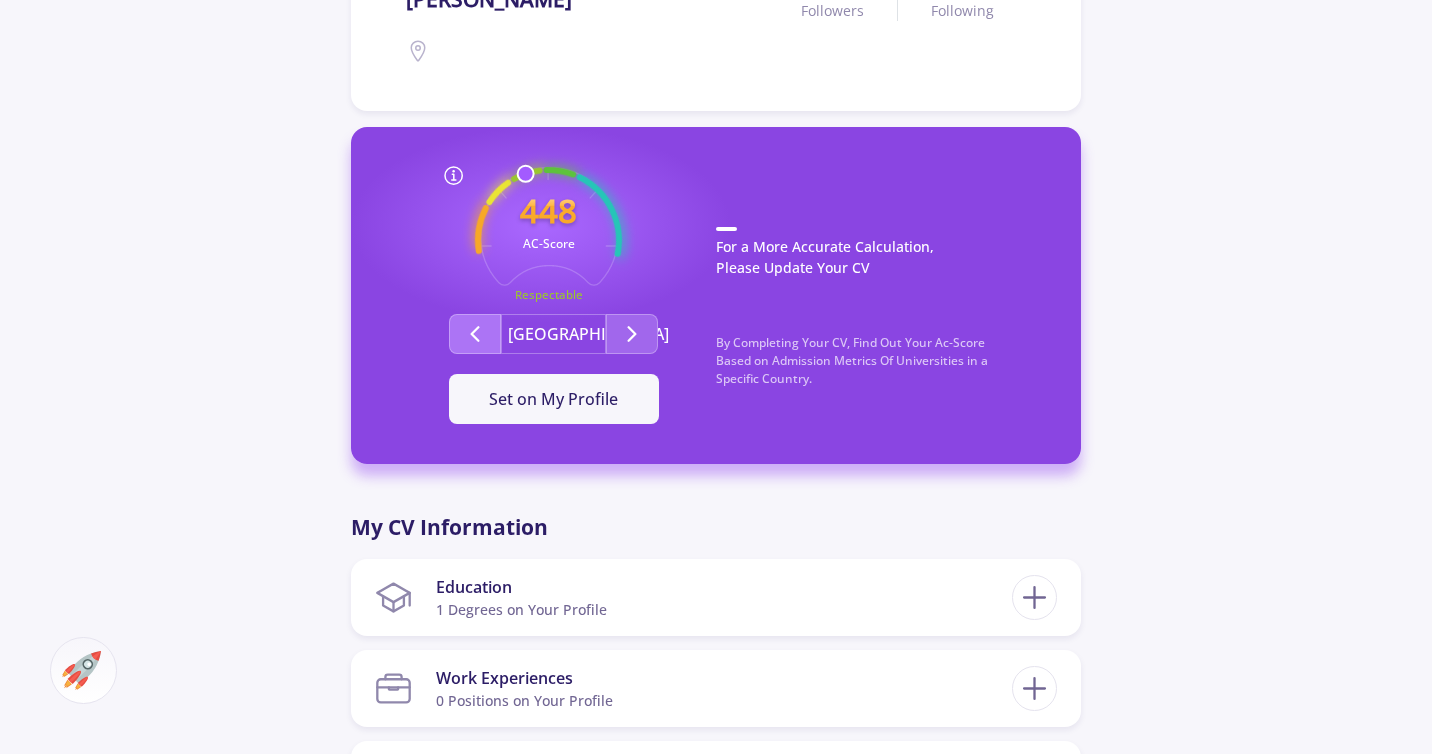 click 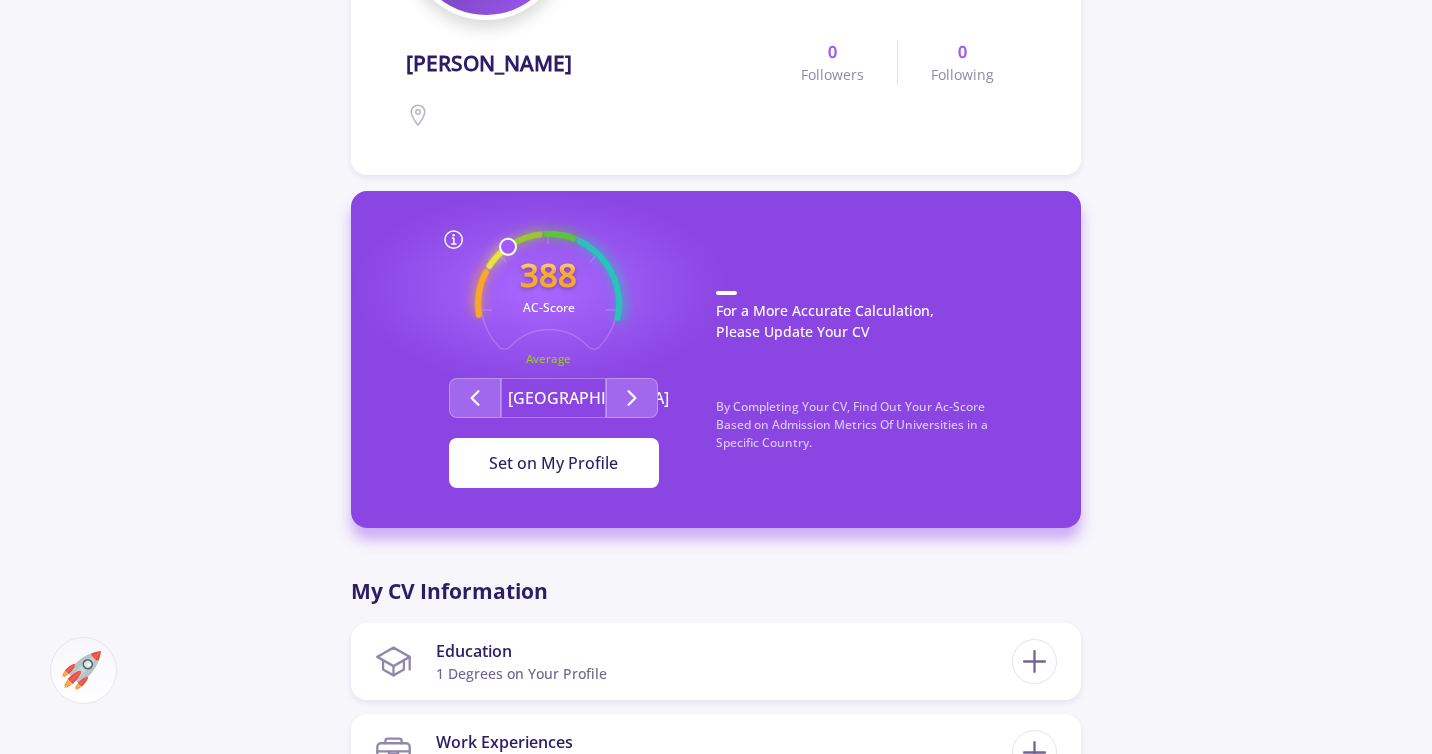 scroll, scrollTop: 174, scrollLeft: 0, axis: vertical 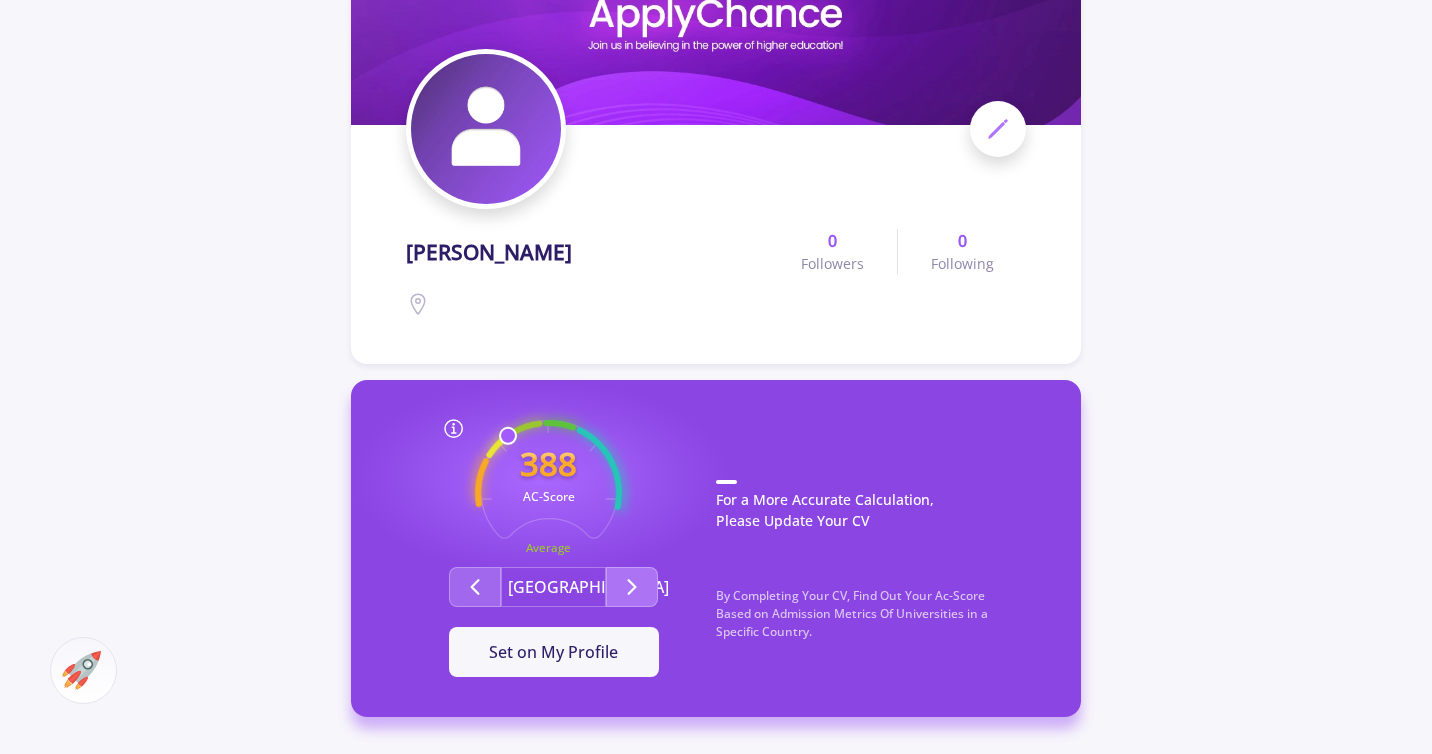 click 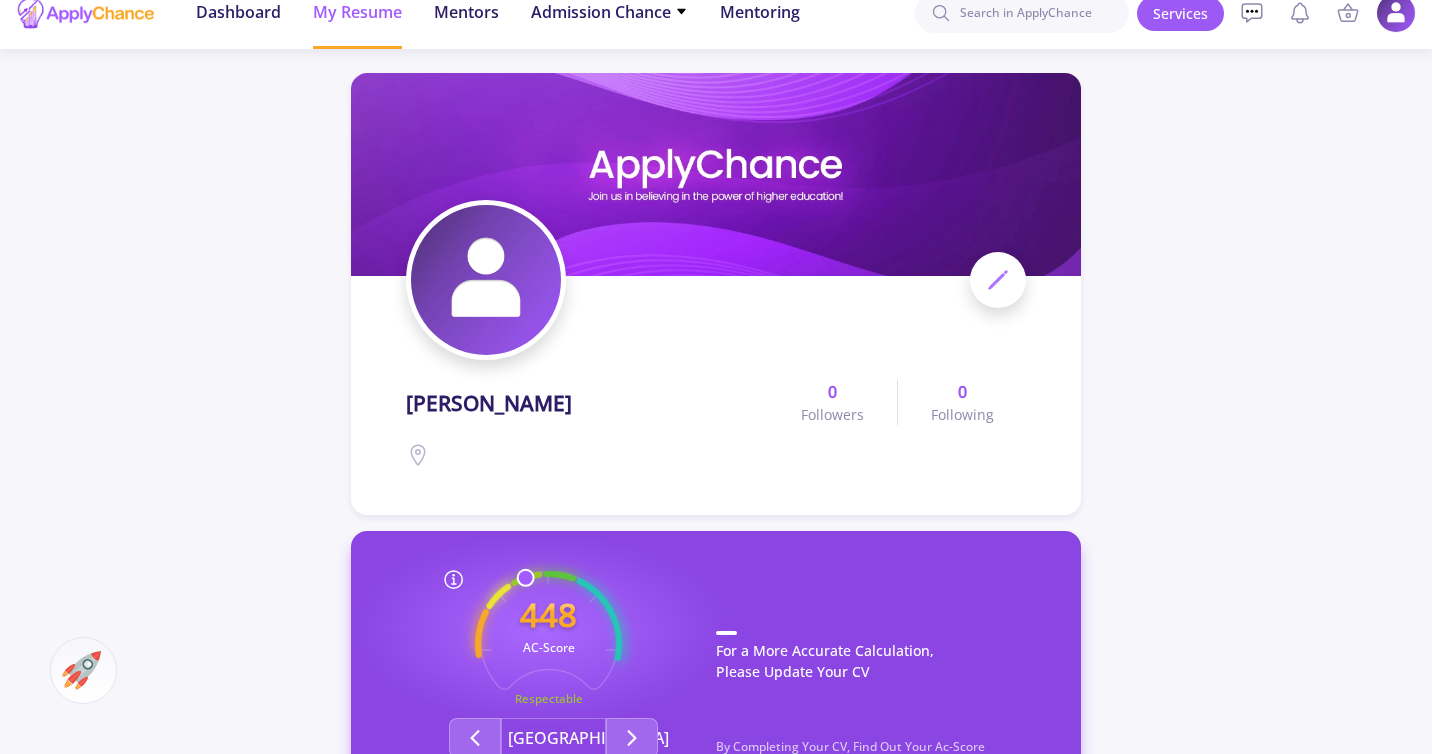 scroll, scrollTop: 448, scrollLeft: 0, axis: vertical 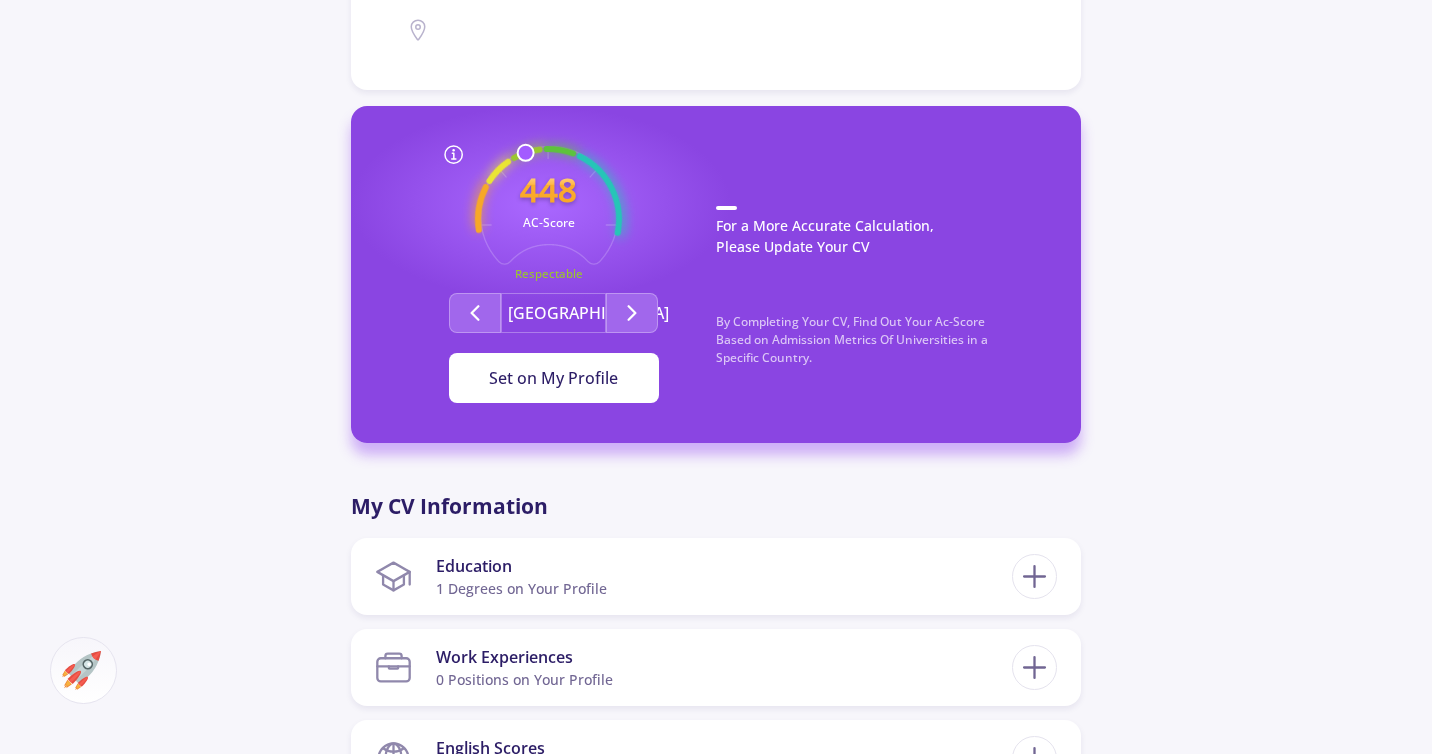 click on "Set on My Profile" 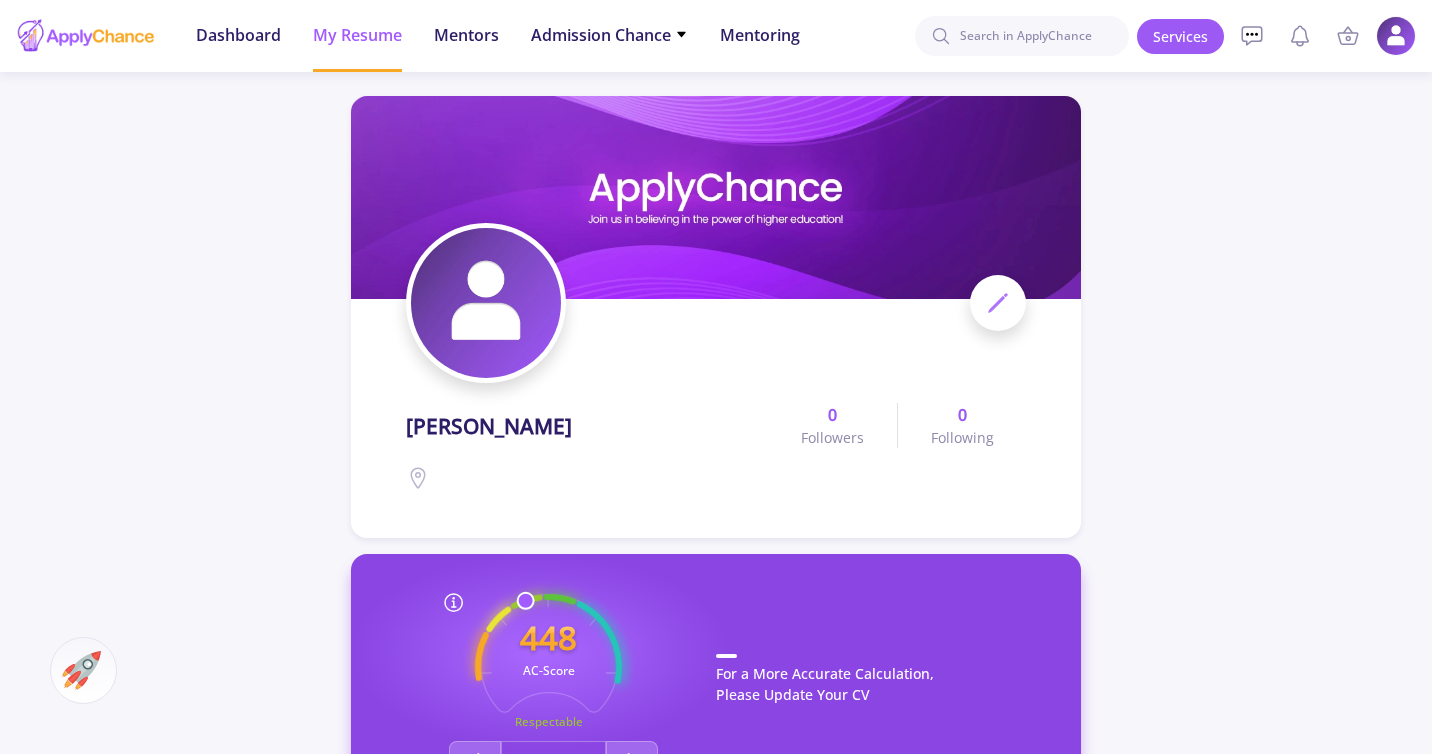 scroll, scrollTop: 0, scrollLeft: 0, axis: both 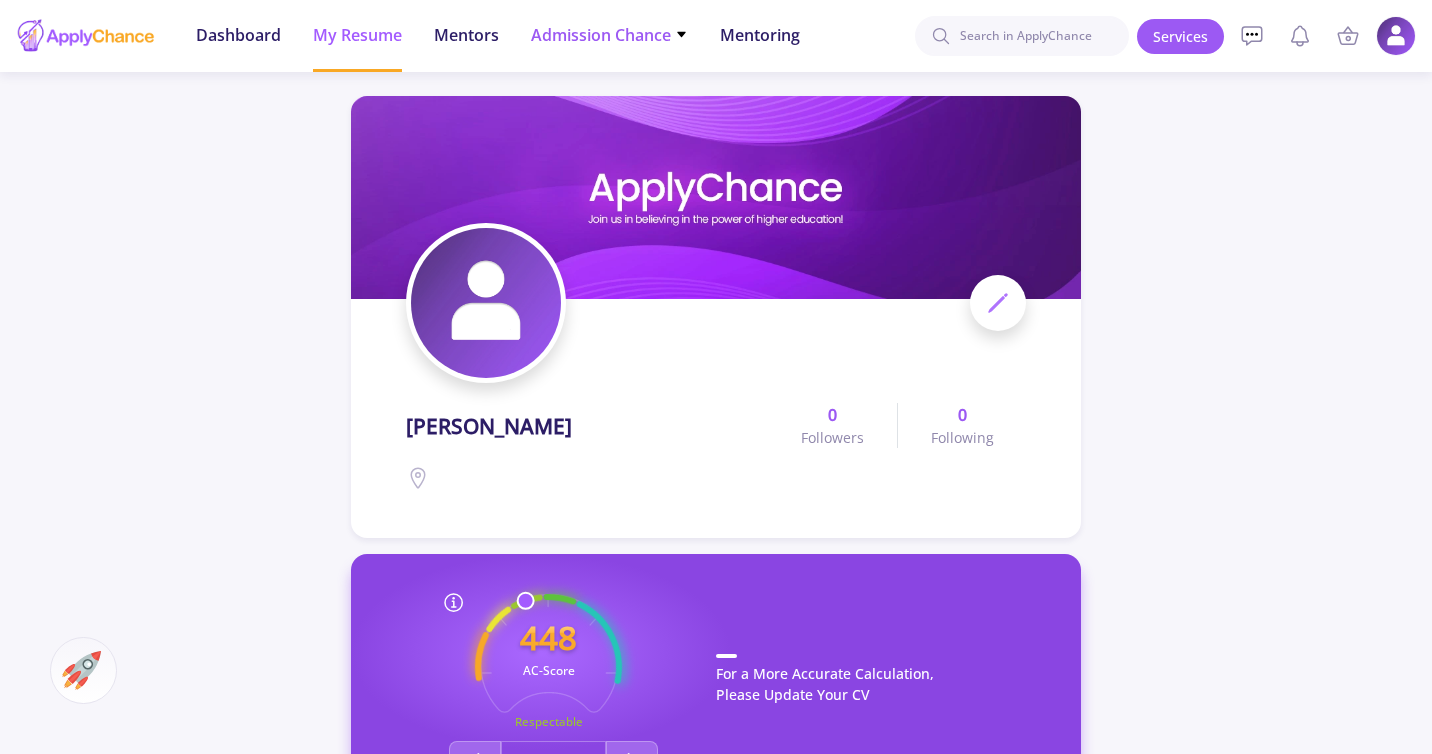 click on "Admission Chance" 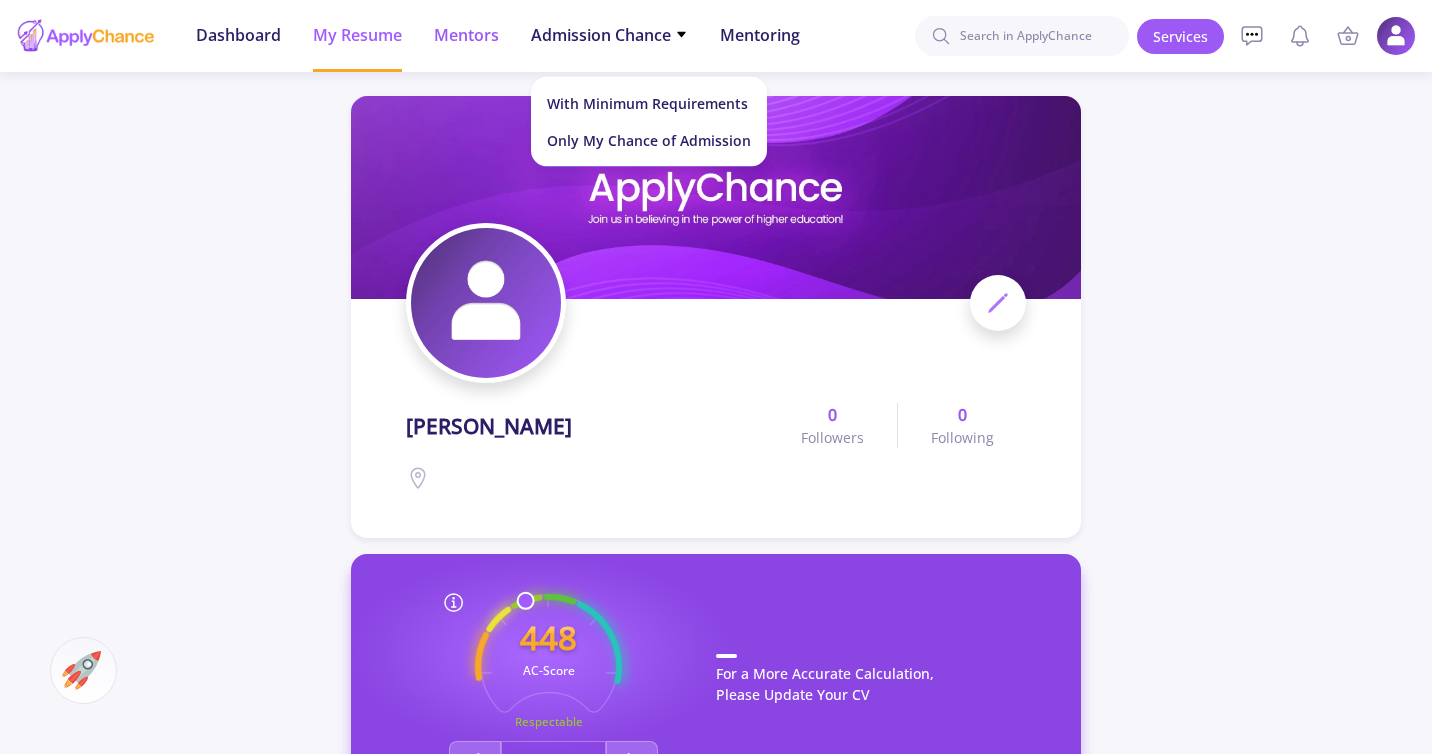 click on "Mentors" 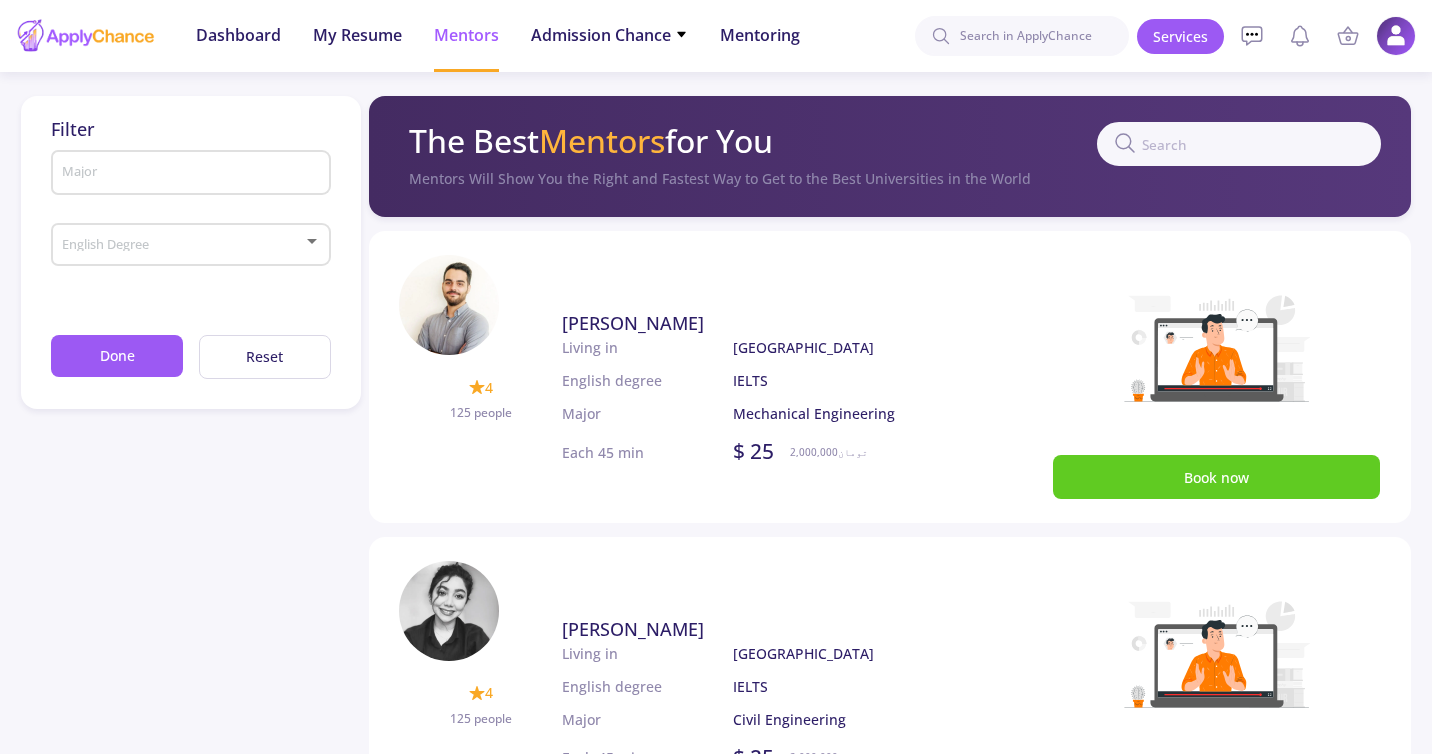 scroll, scrollTop: 0, scrollLeft: 0, axis: both 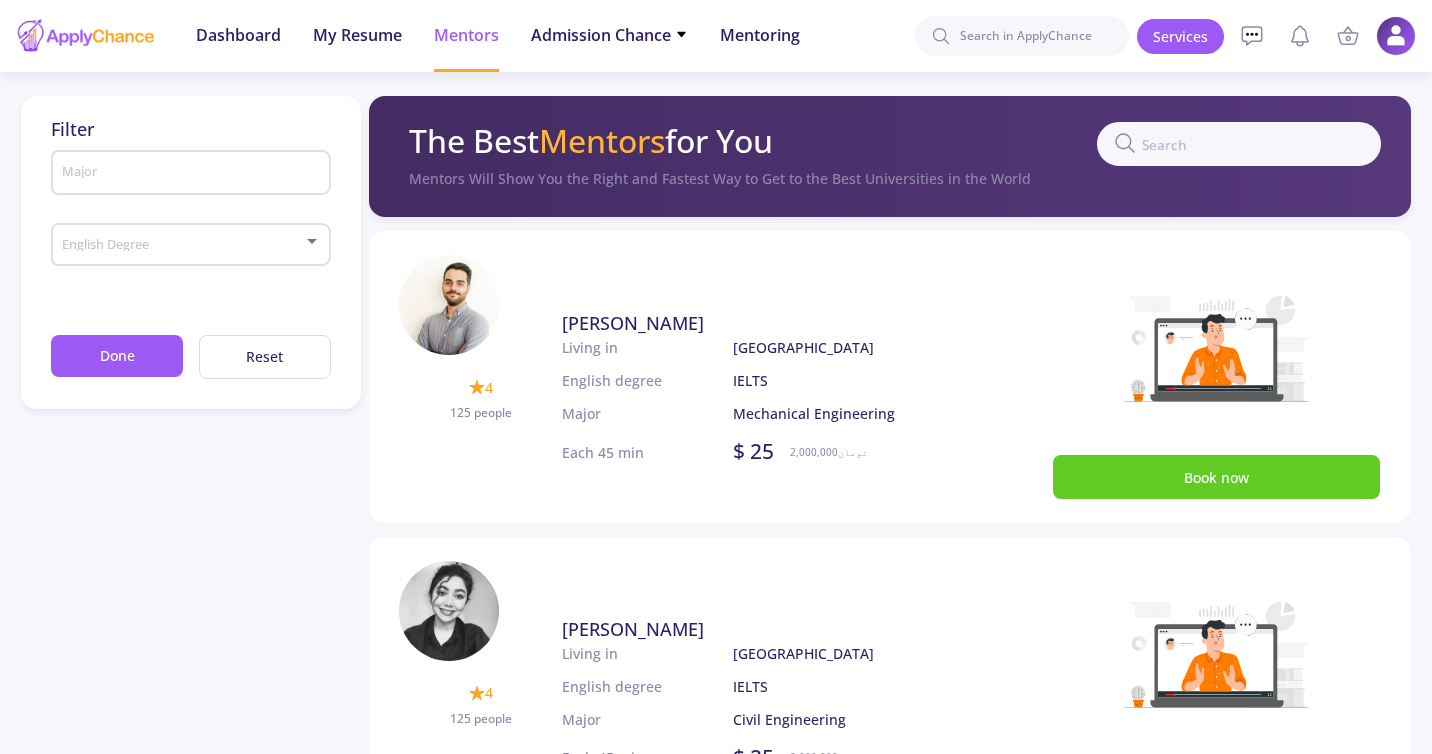 click on "Major" 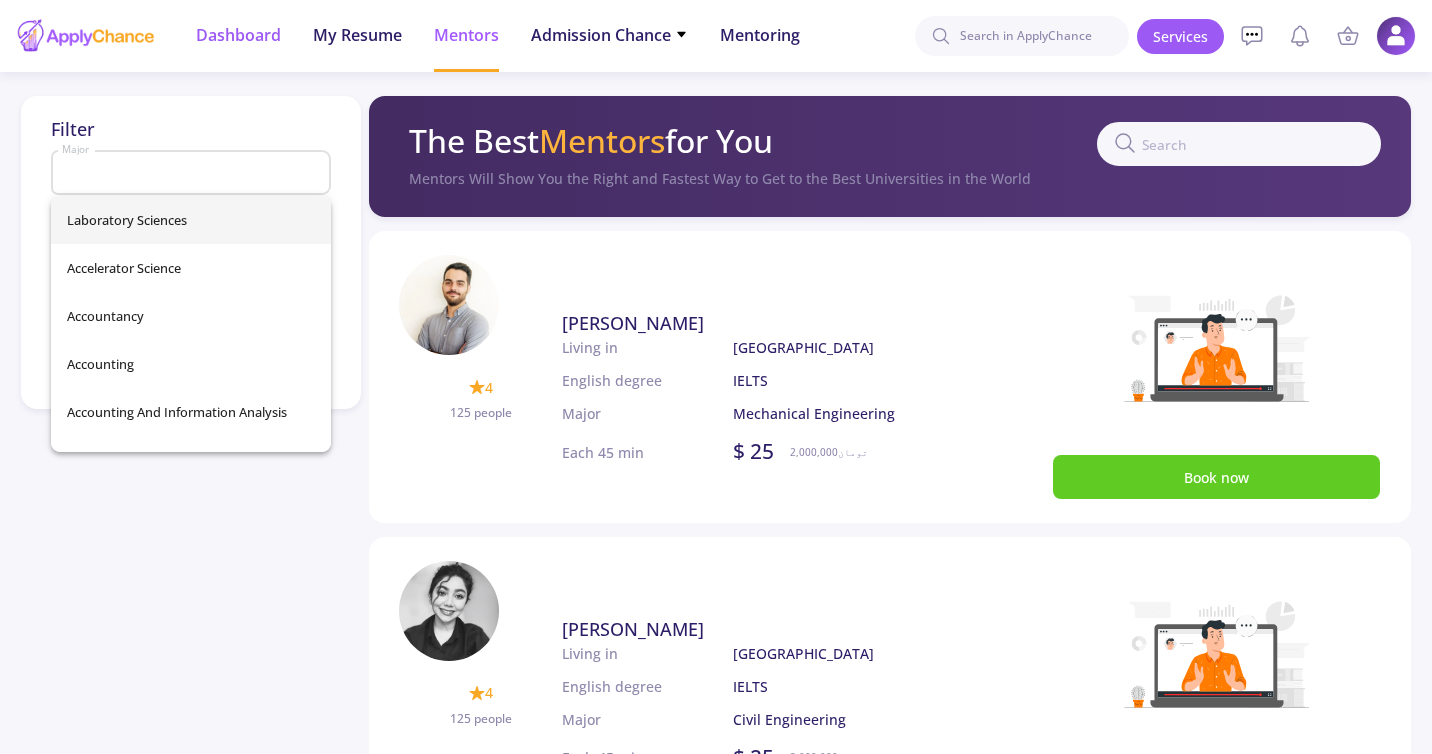 click on "Dashboard" 